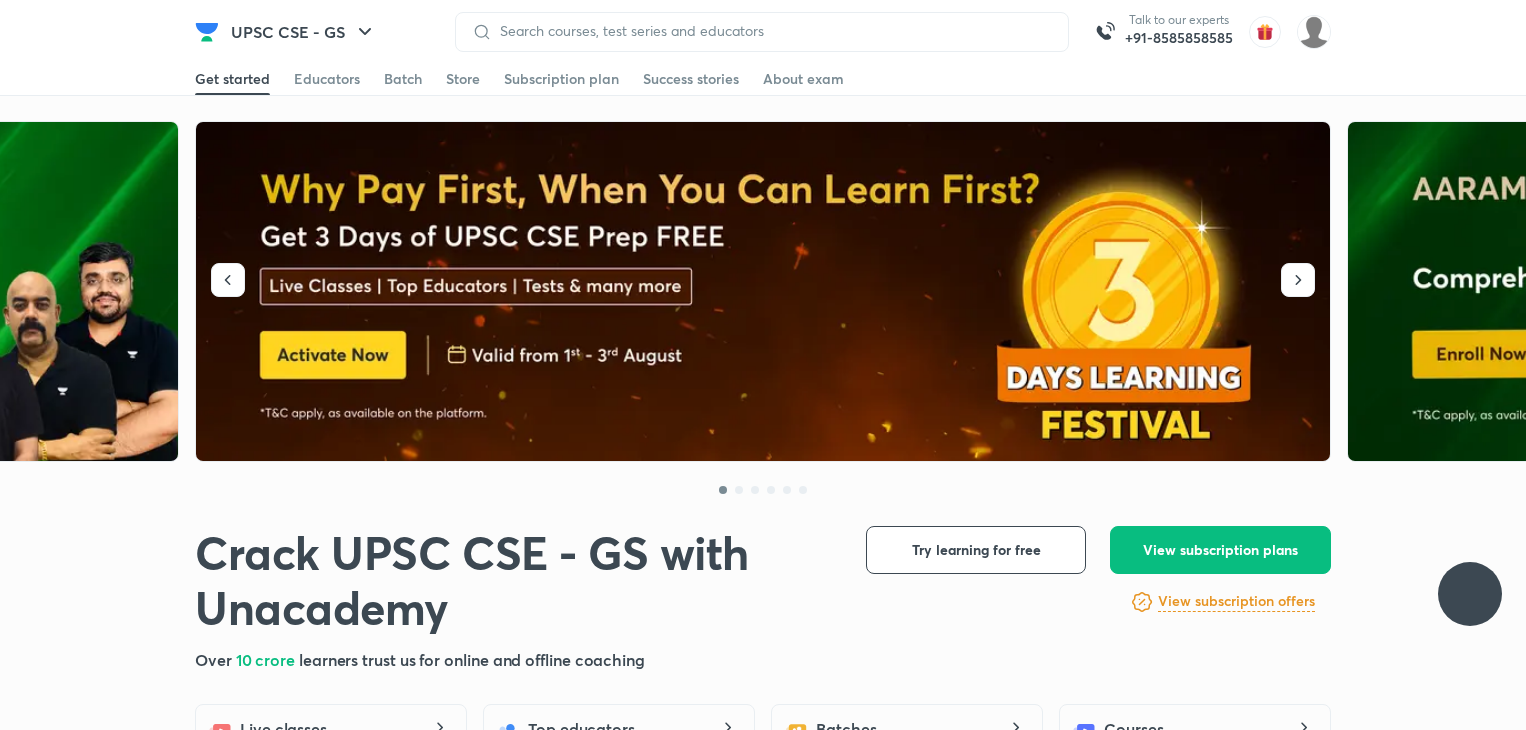 scroll, scrollTop: 0, scrollLeft: 0, axis: both 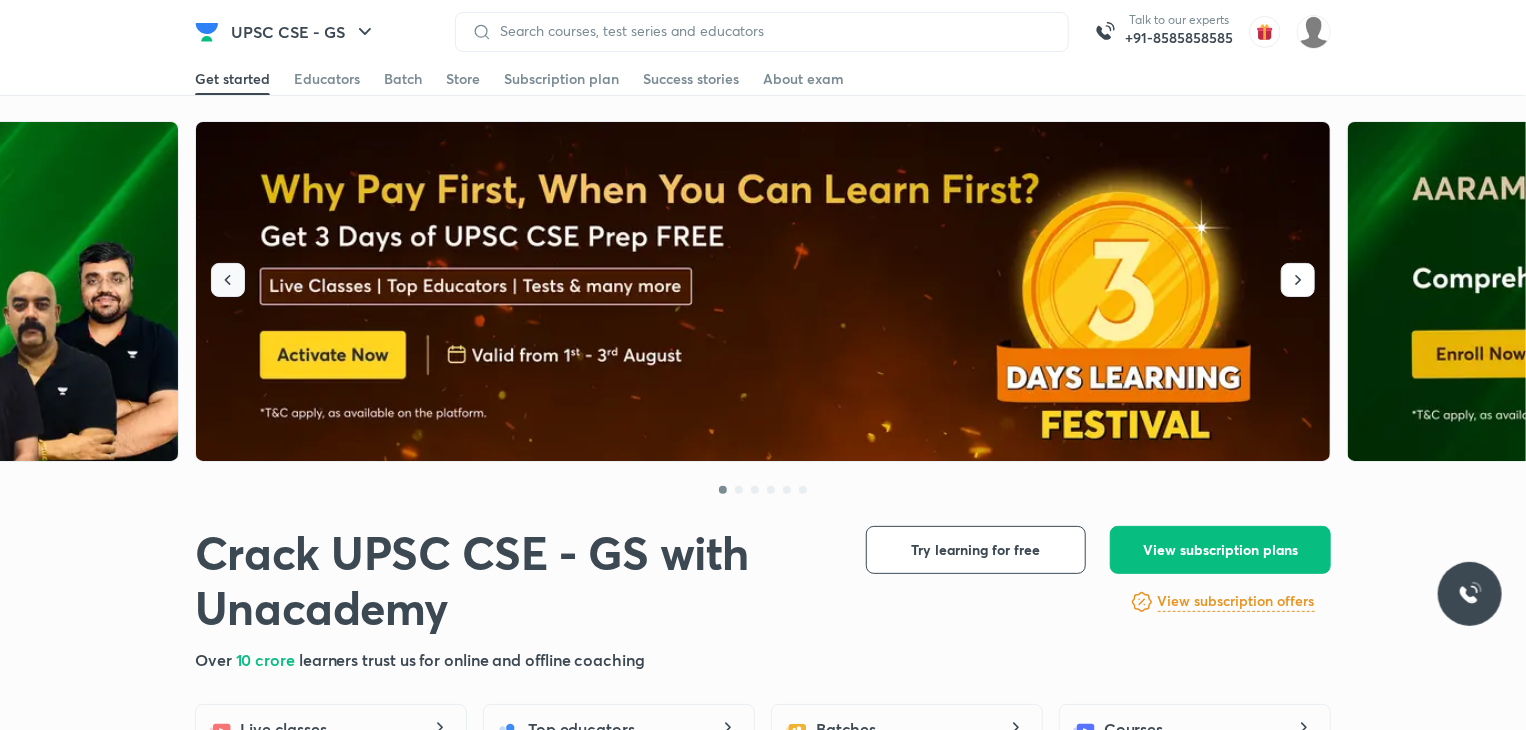 click 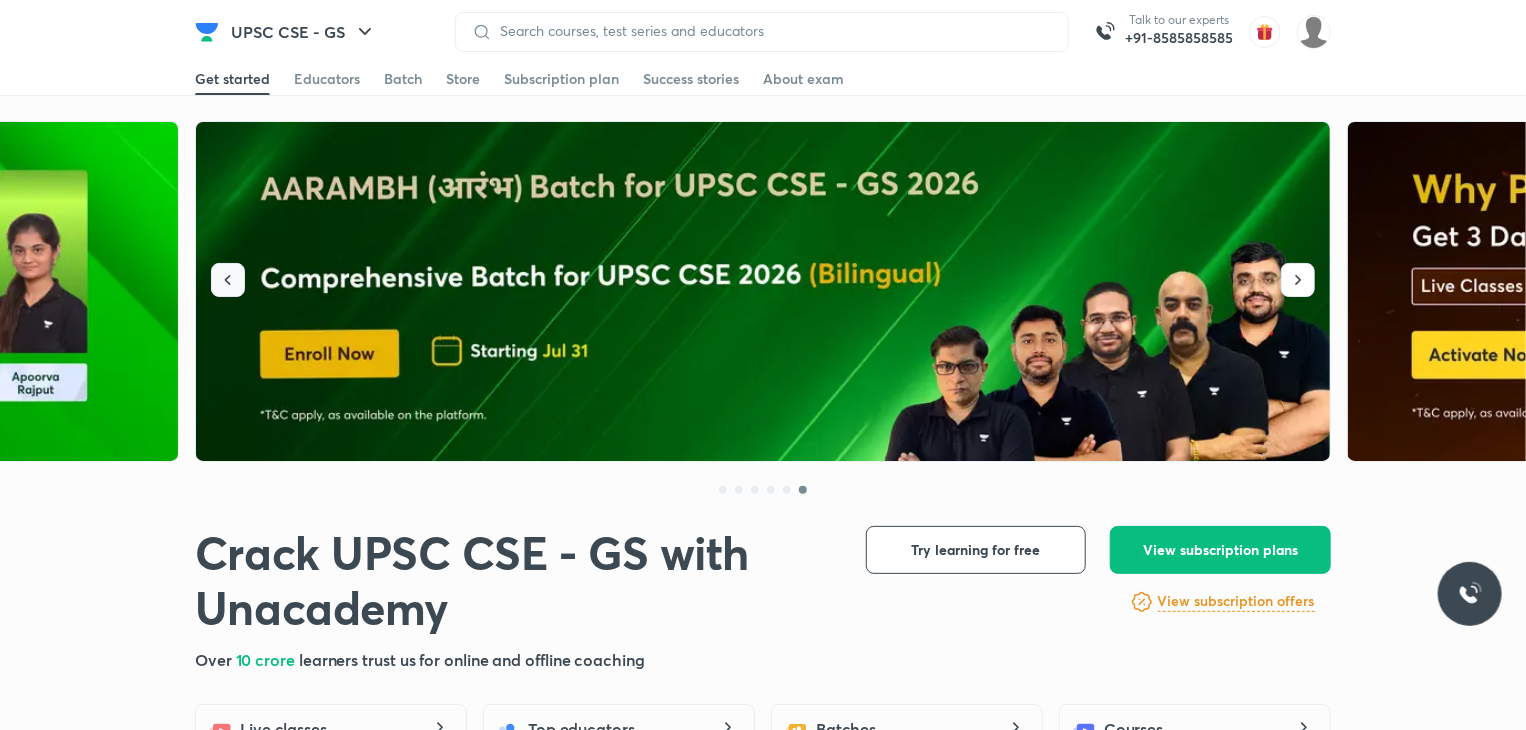 click 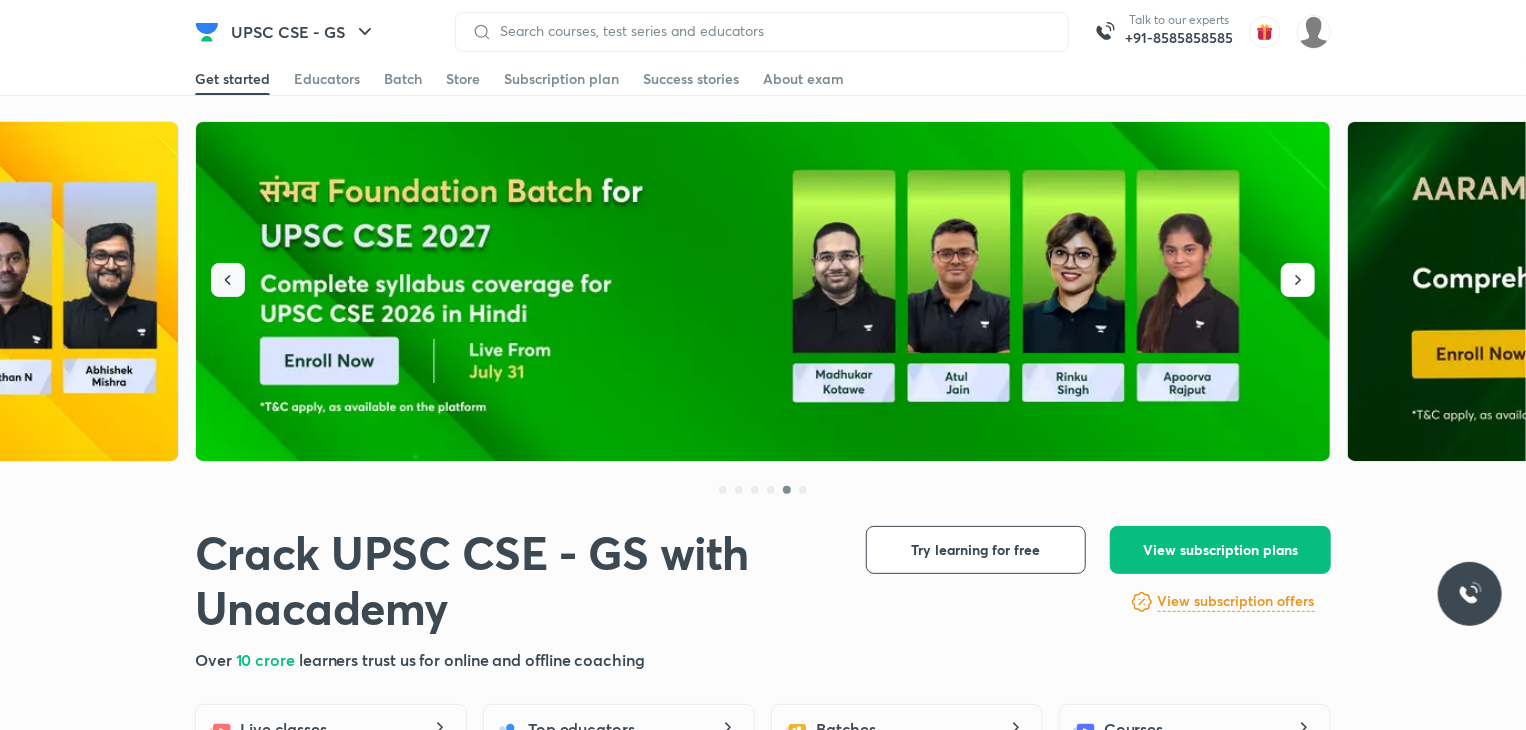 click 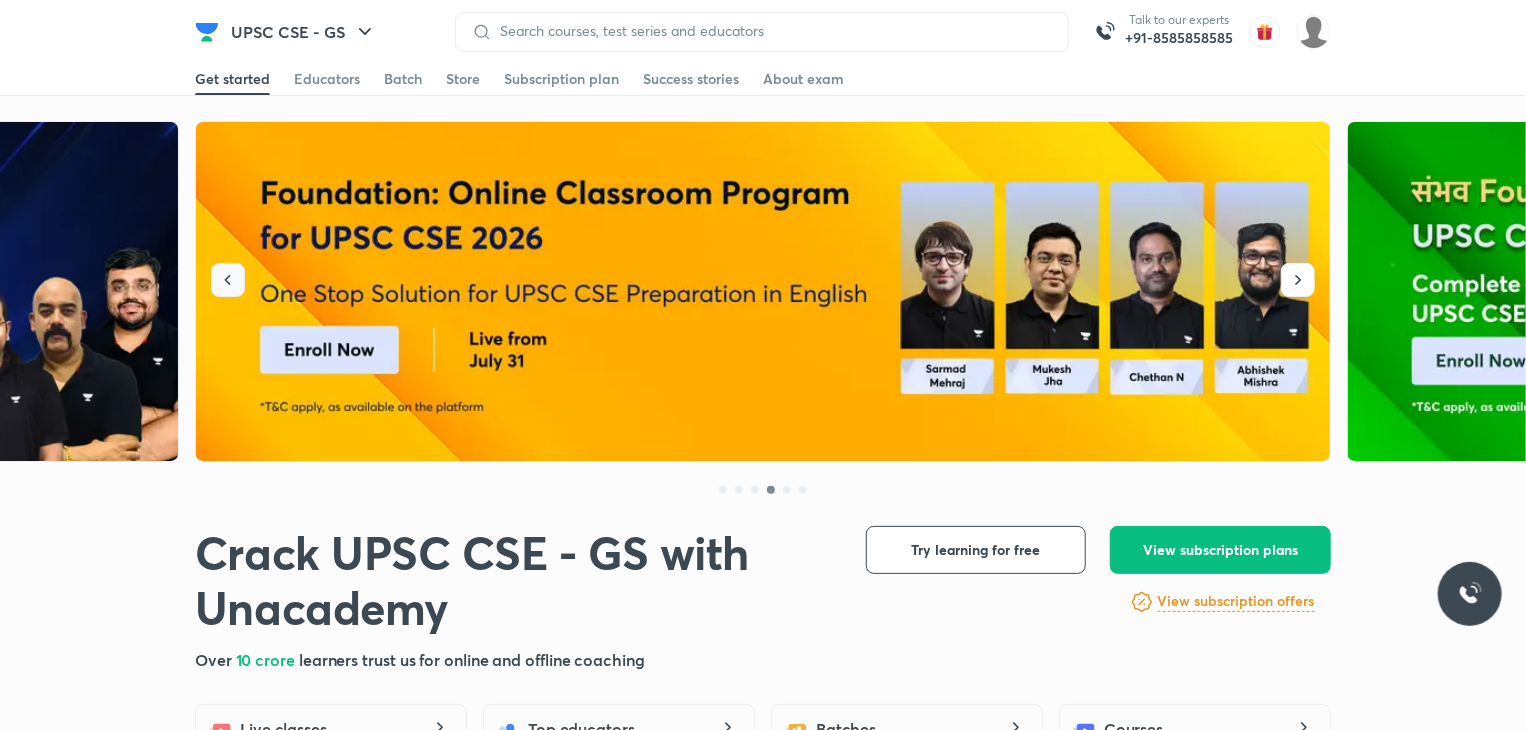 click 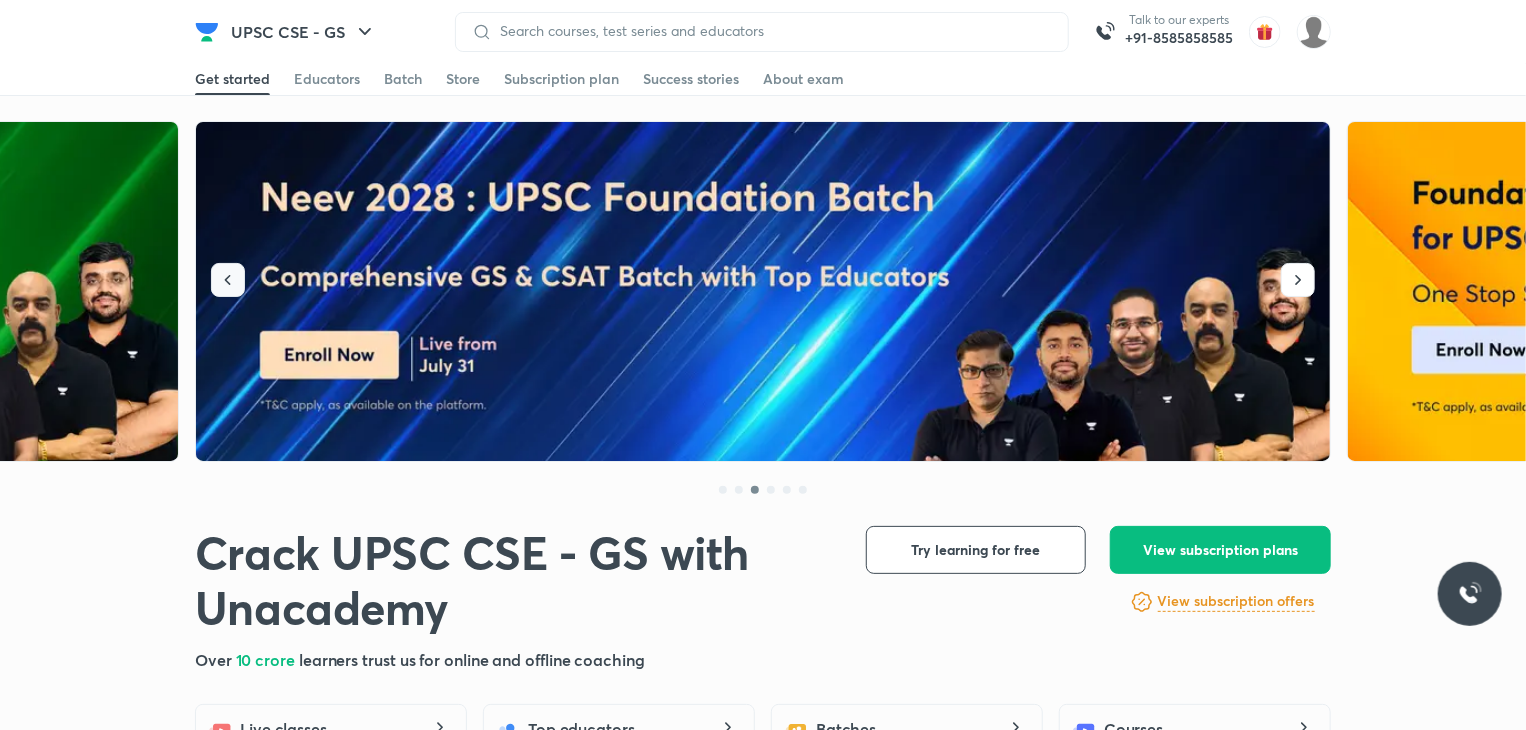 click 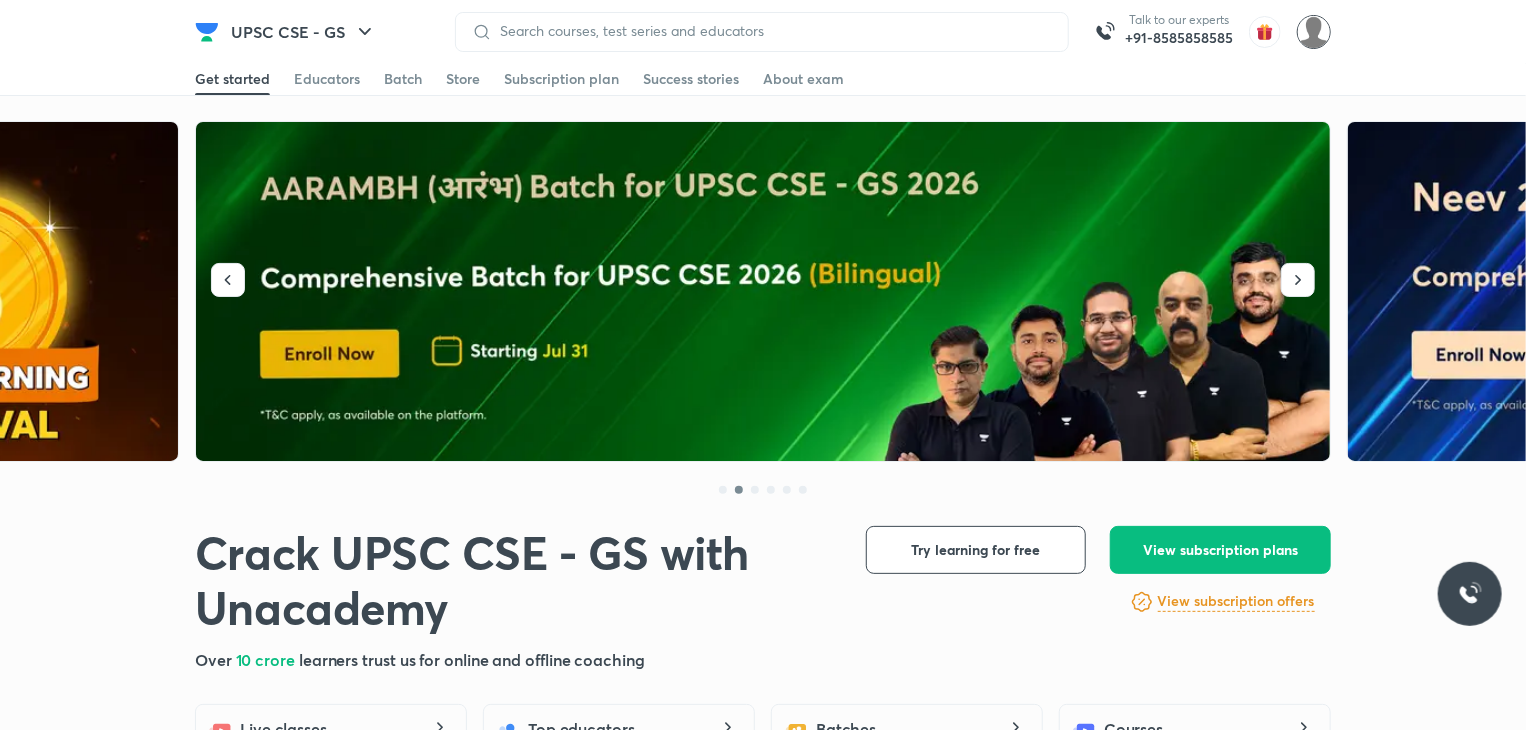 click at bounding box center [1314, 32] 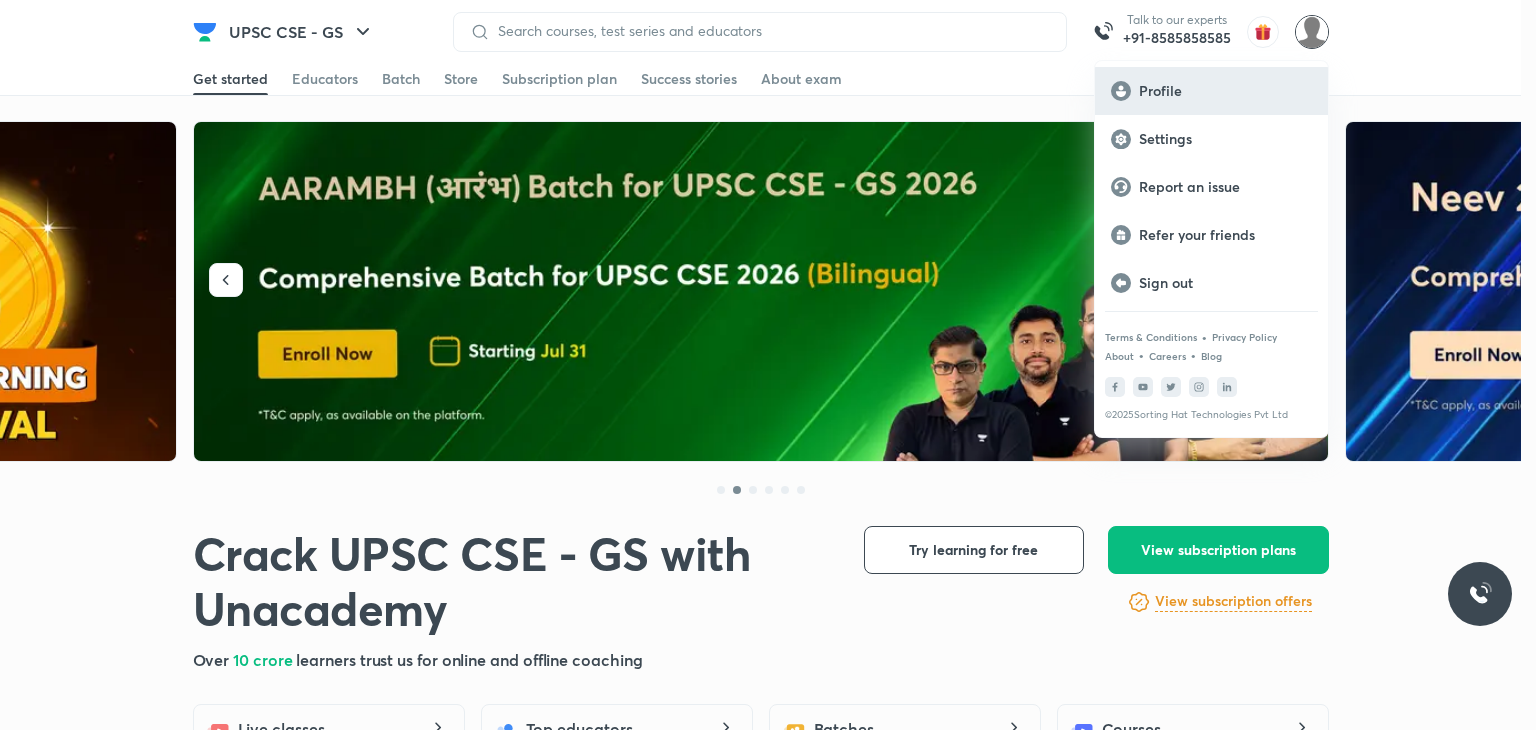 click 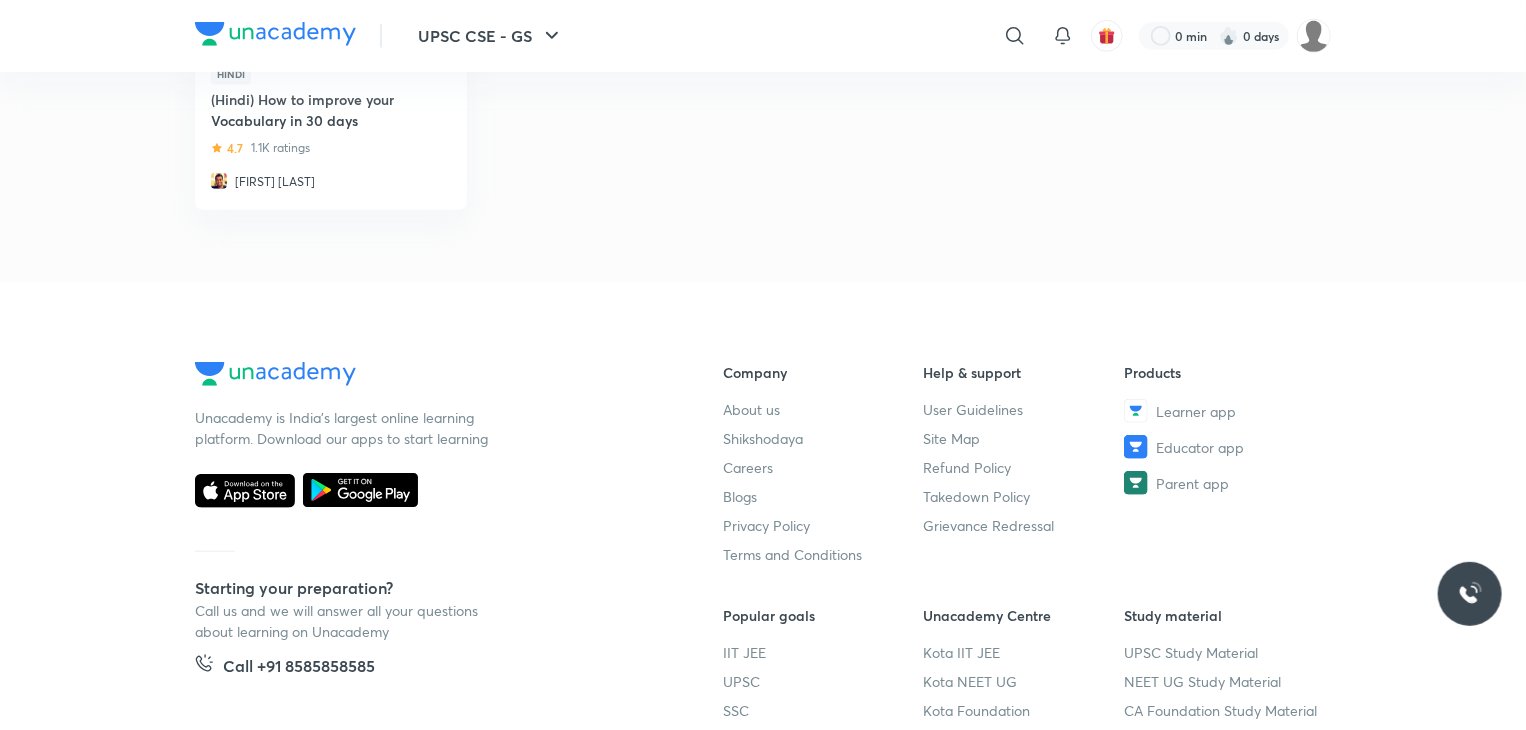 scroll, scrollTop: 0, scrollLeft: 0, axis: both 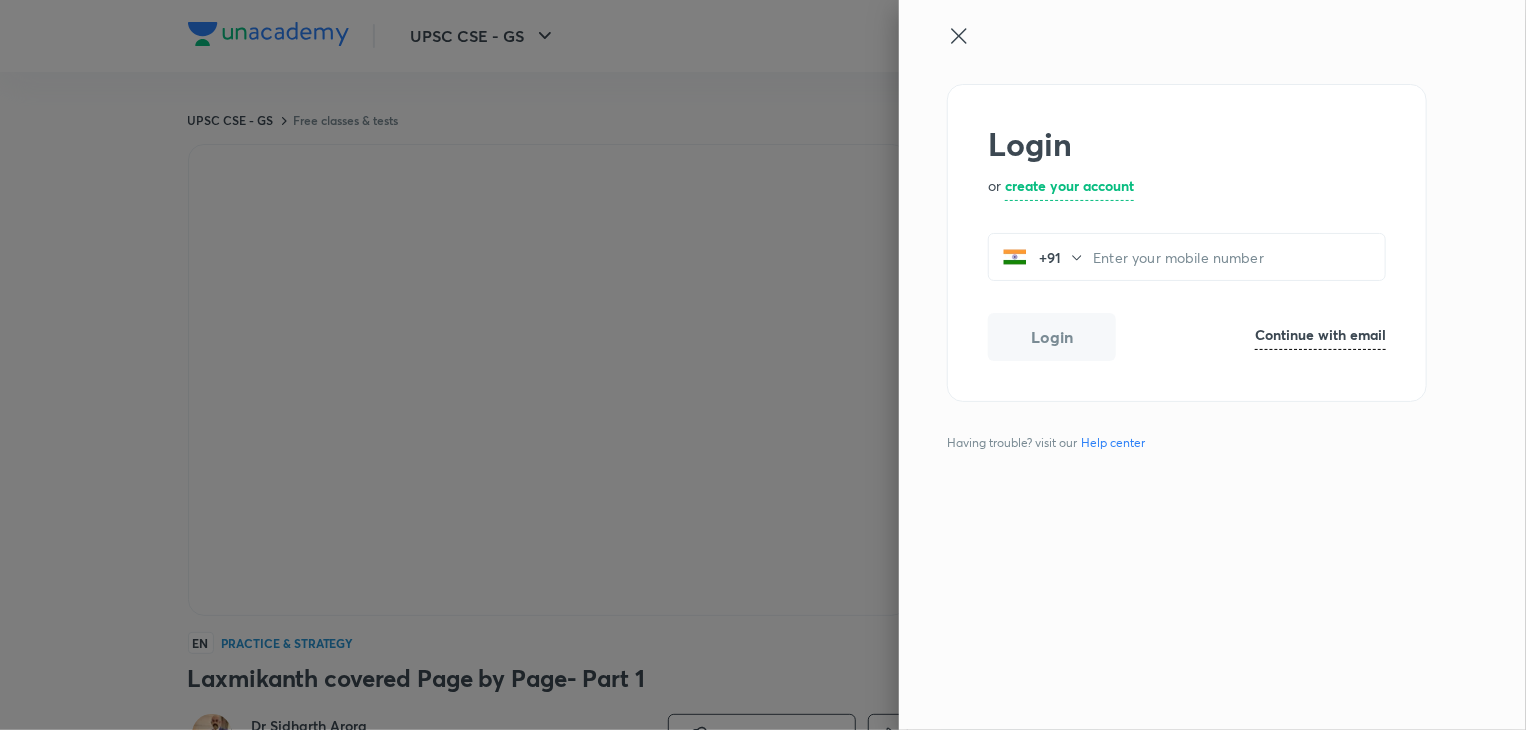 click 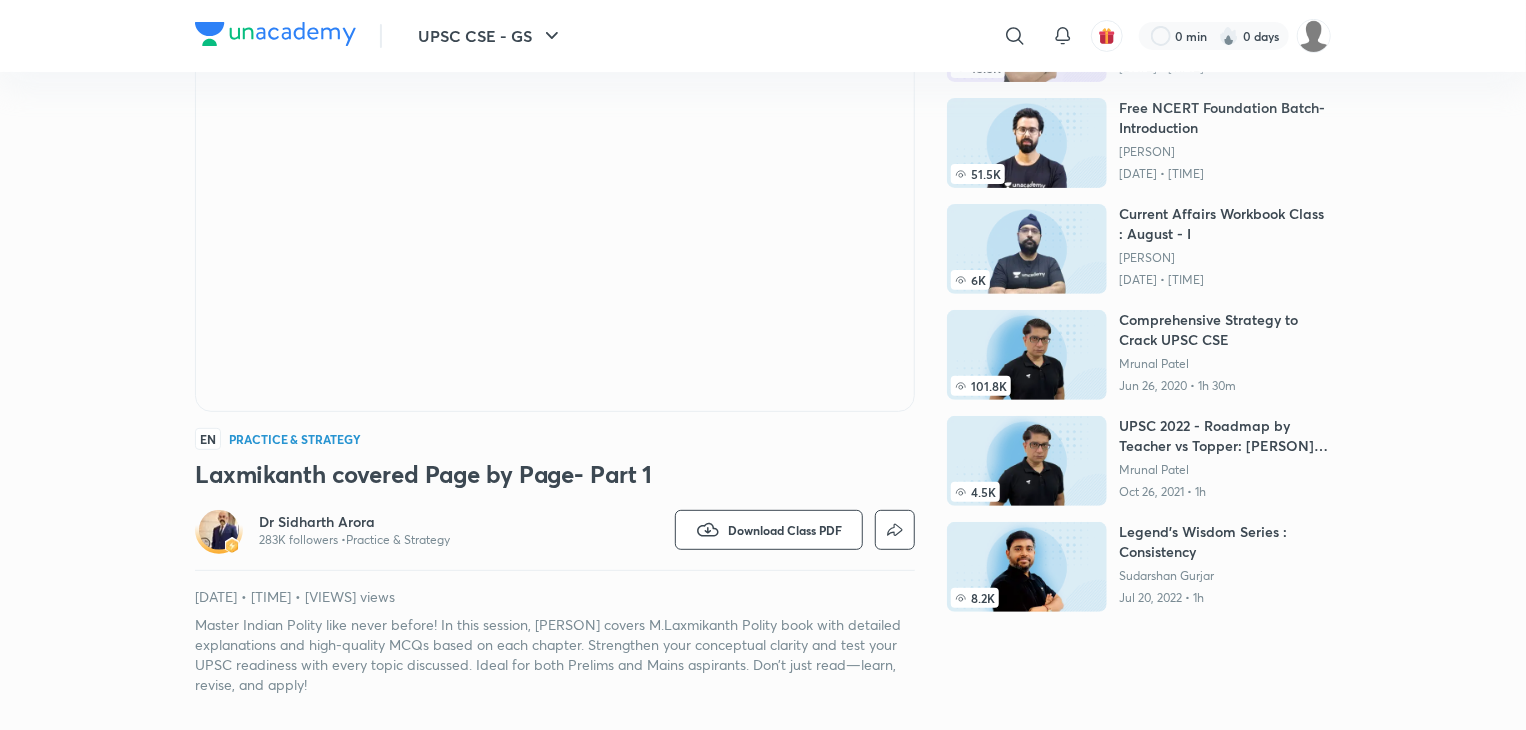 scroll, scrollTop: 8, scrollLeft: 0, axis: vertical 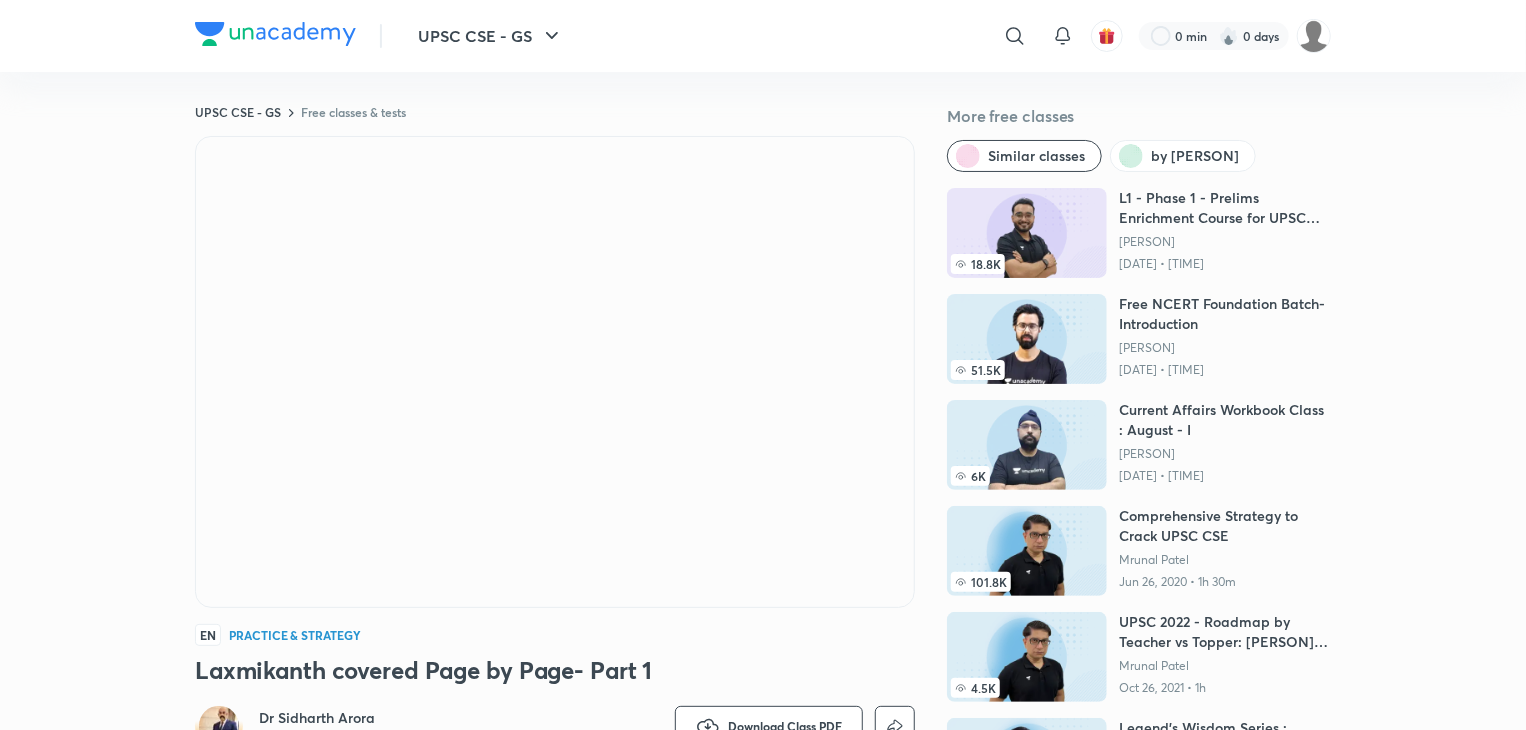 click at bounding box center (1027, 339) 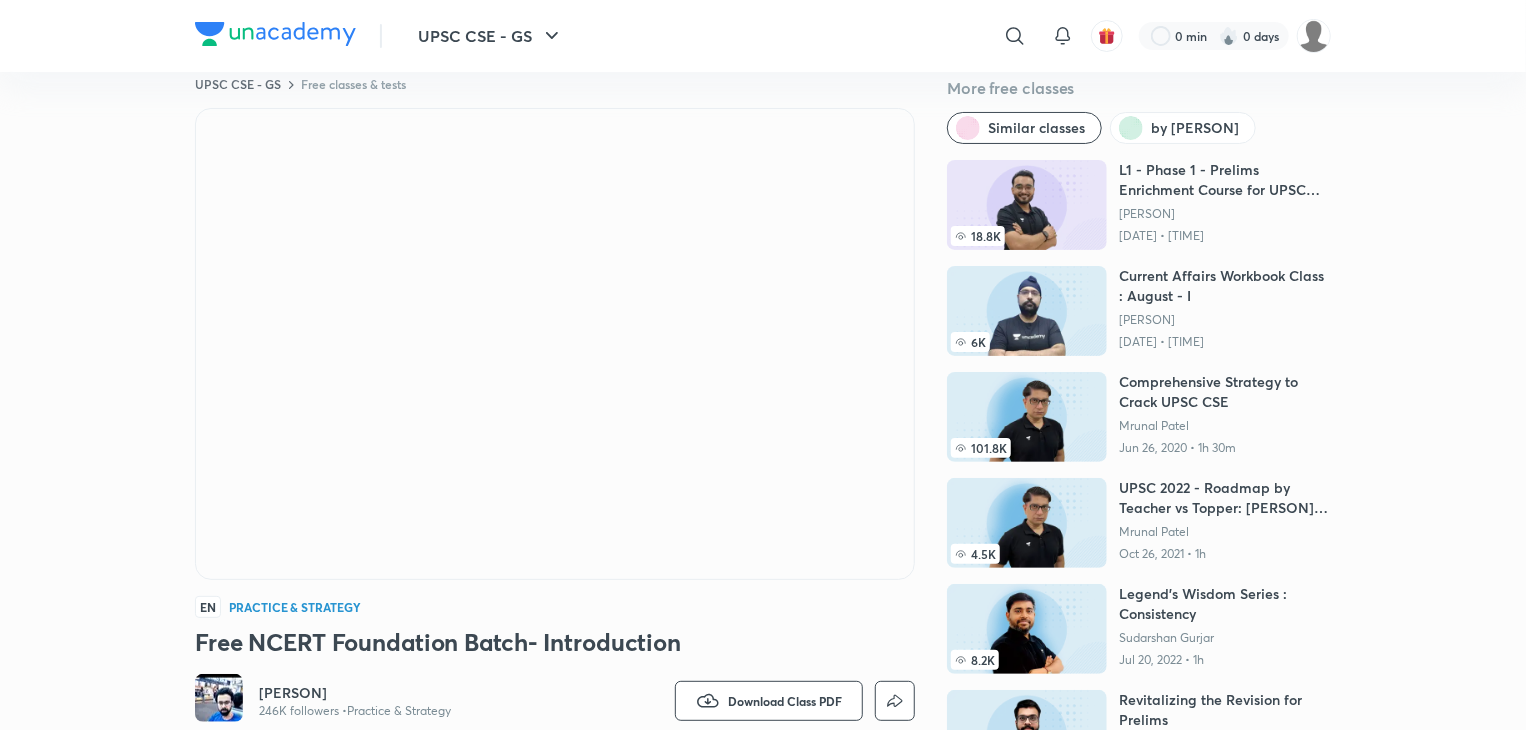 scroll, scrollTop: 0, scrollLeft: 0, axis: both 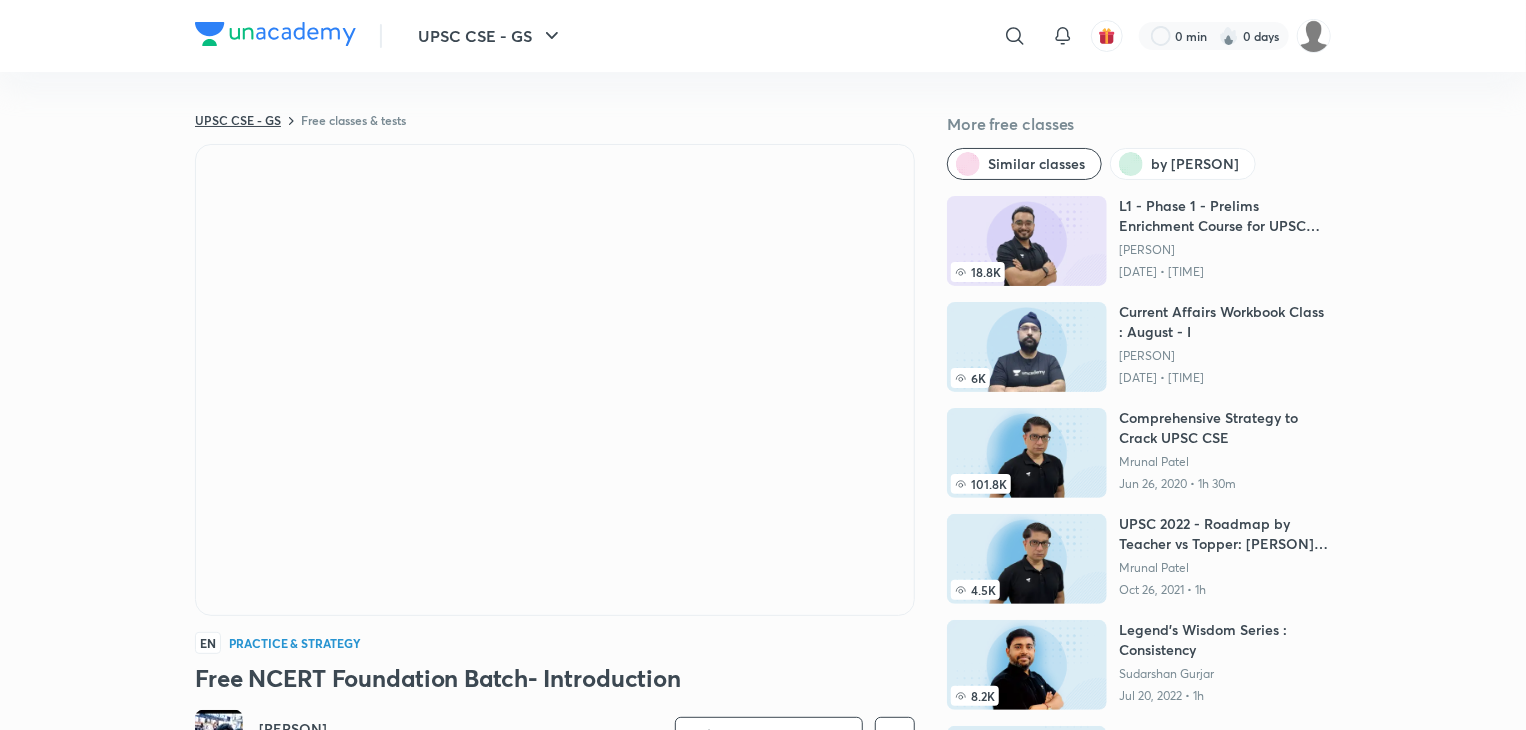click on "UPSC CSE - GS" at bounding box center (238, 120) 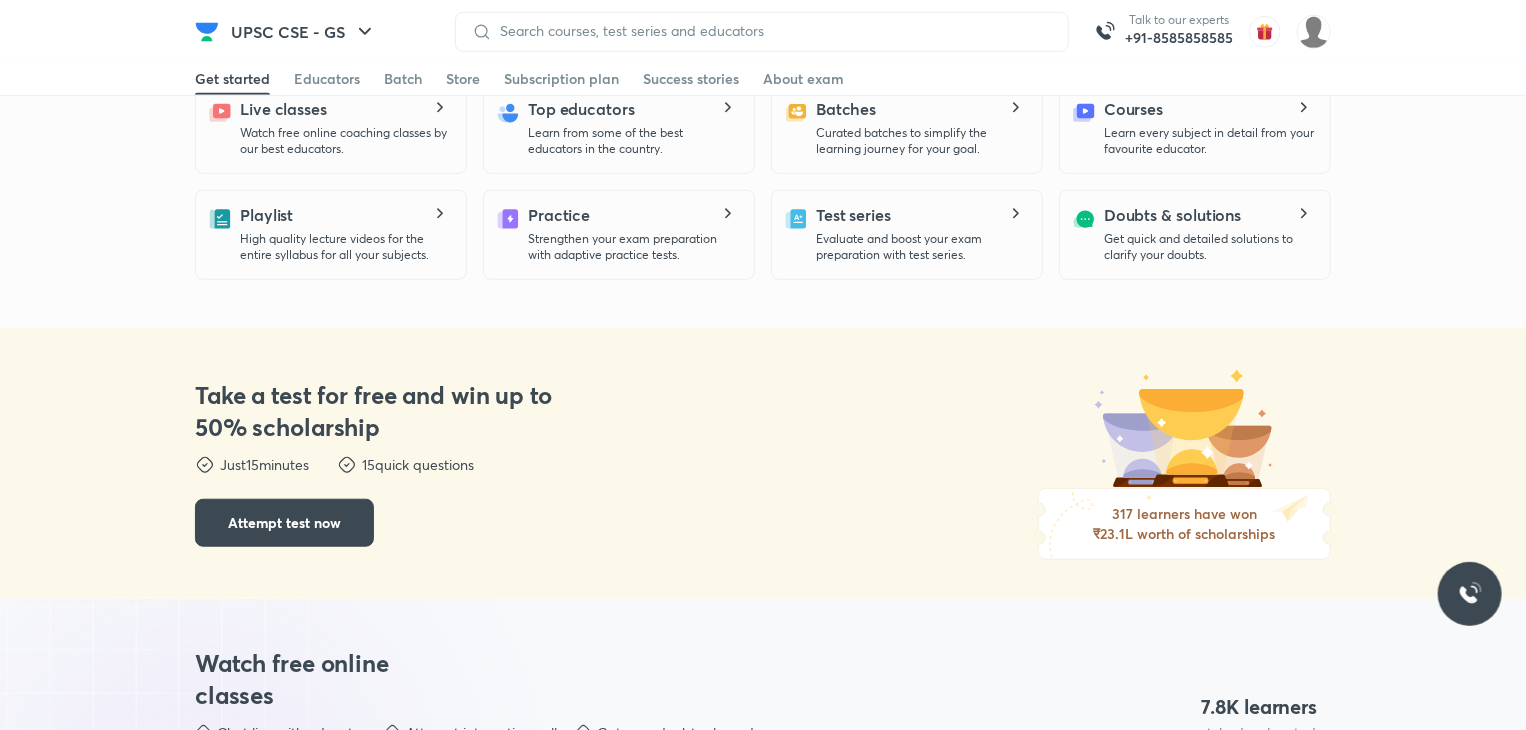 scroll, scrollTop: 876, scrollLeft: 0, axis: vertical 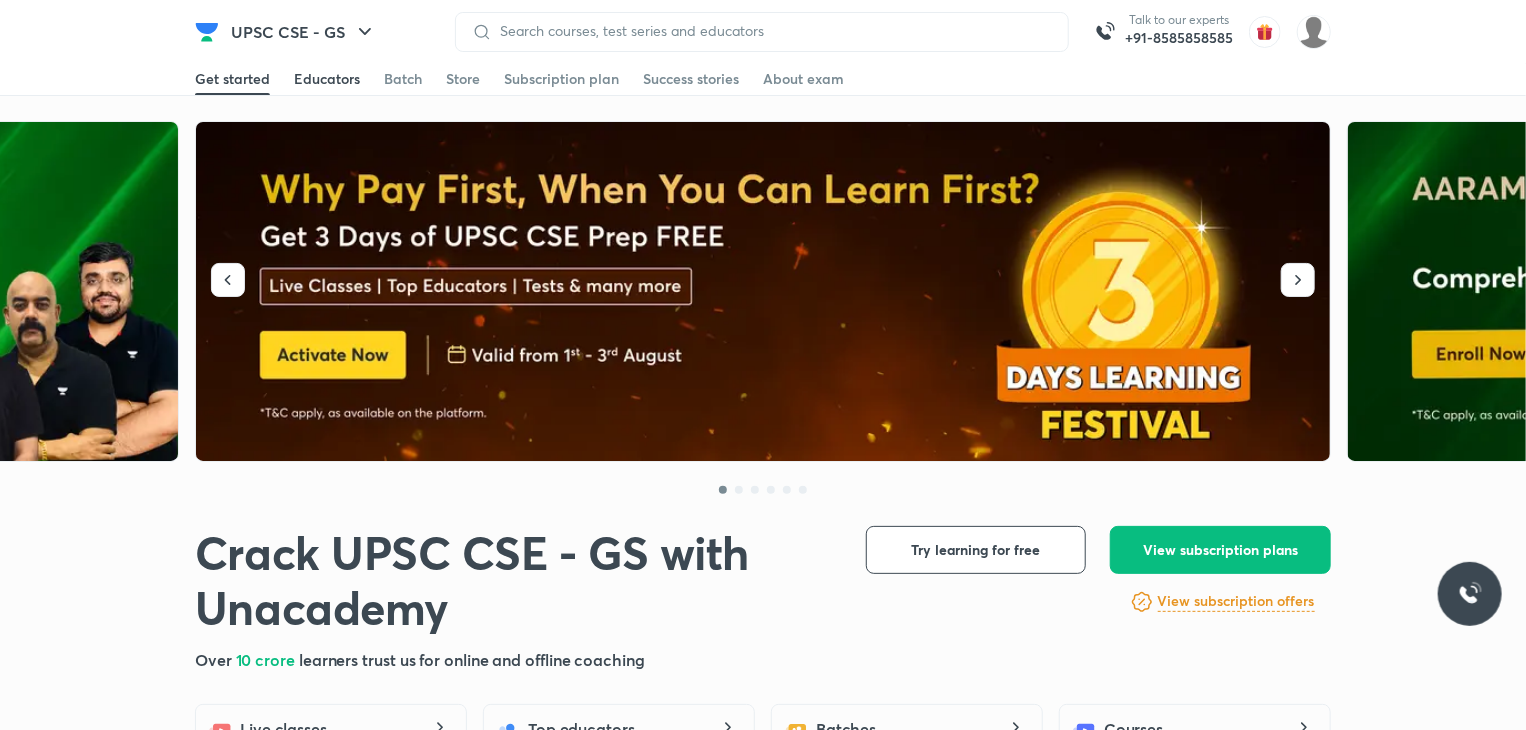 click on "Educators" at bounding box center (327, 79) 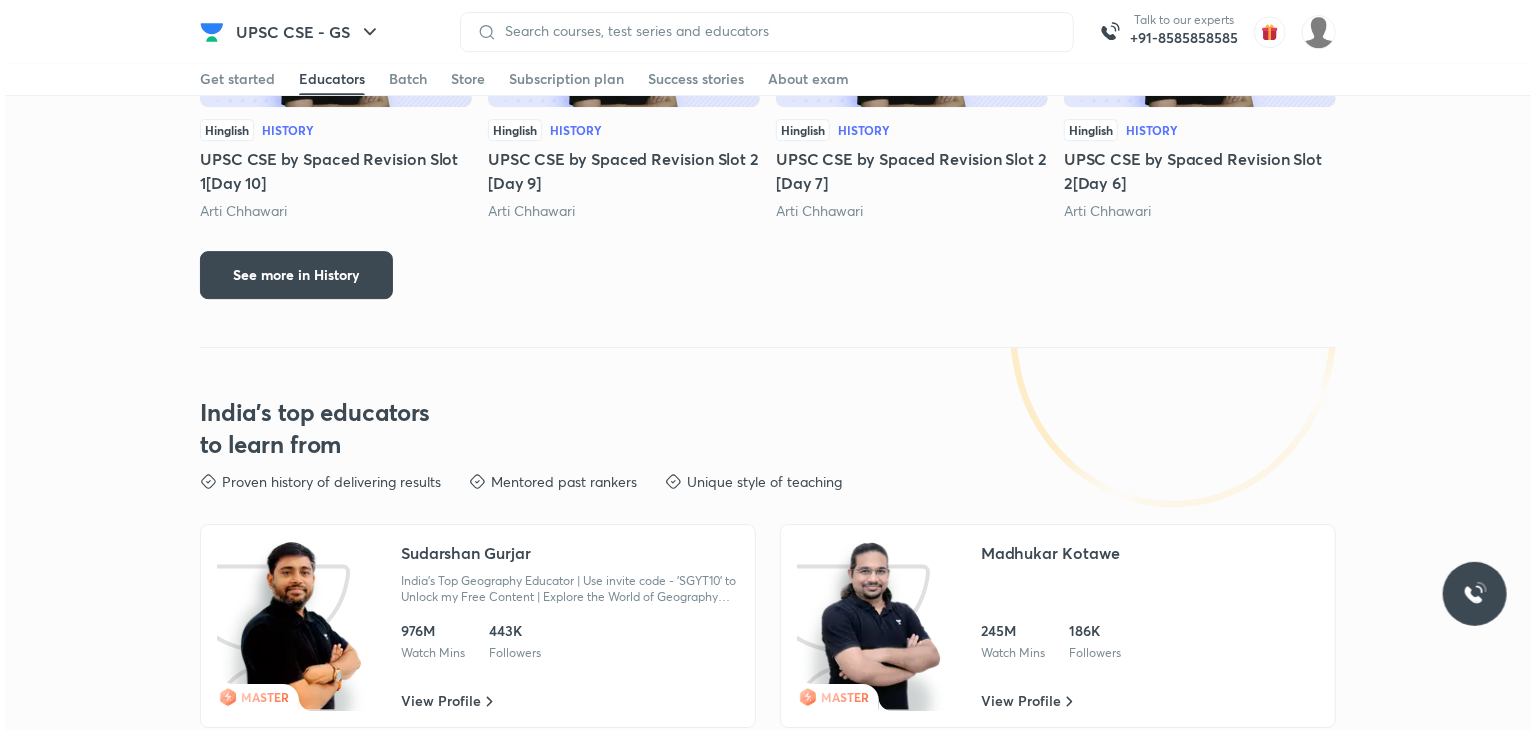scroll, scrollTop: 3239, scrollLeft: 0, axis: vertical 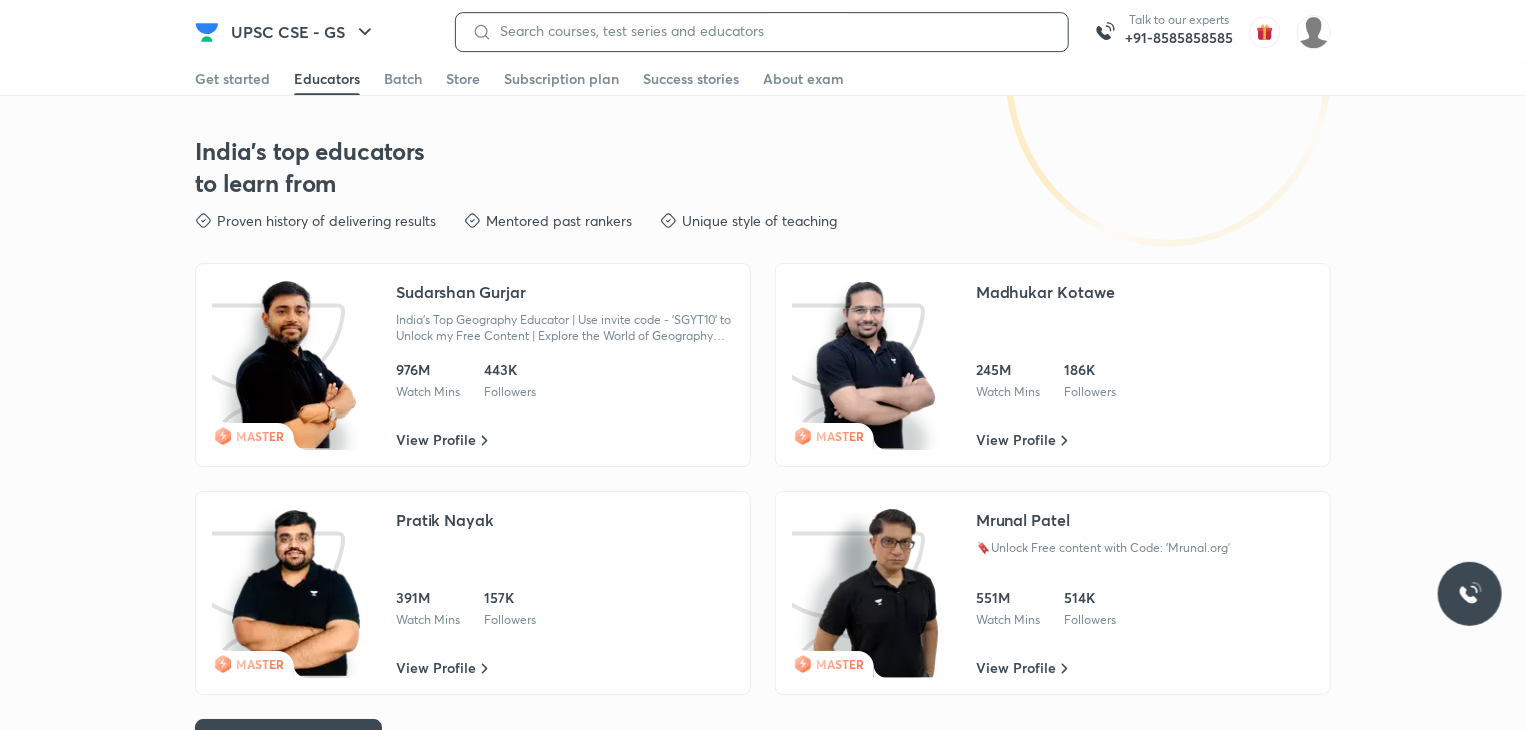 click at bounding box center [772, 31] 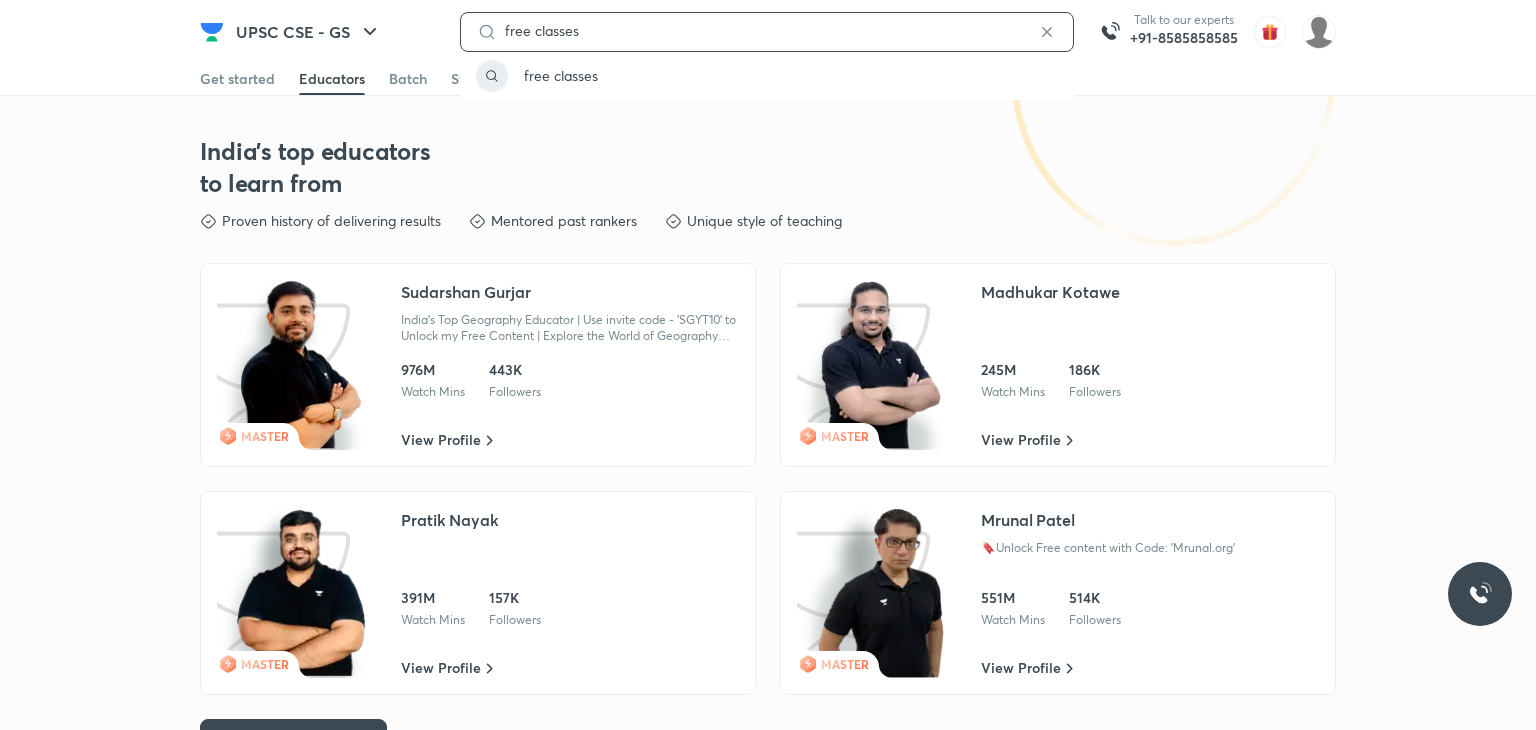 type on "free classes" 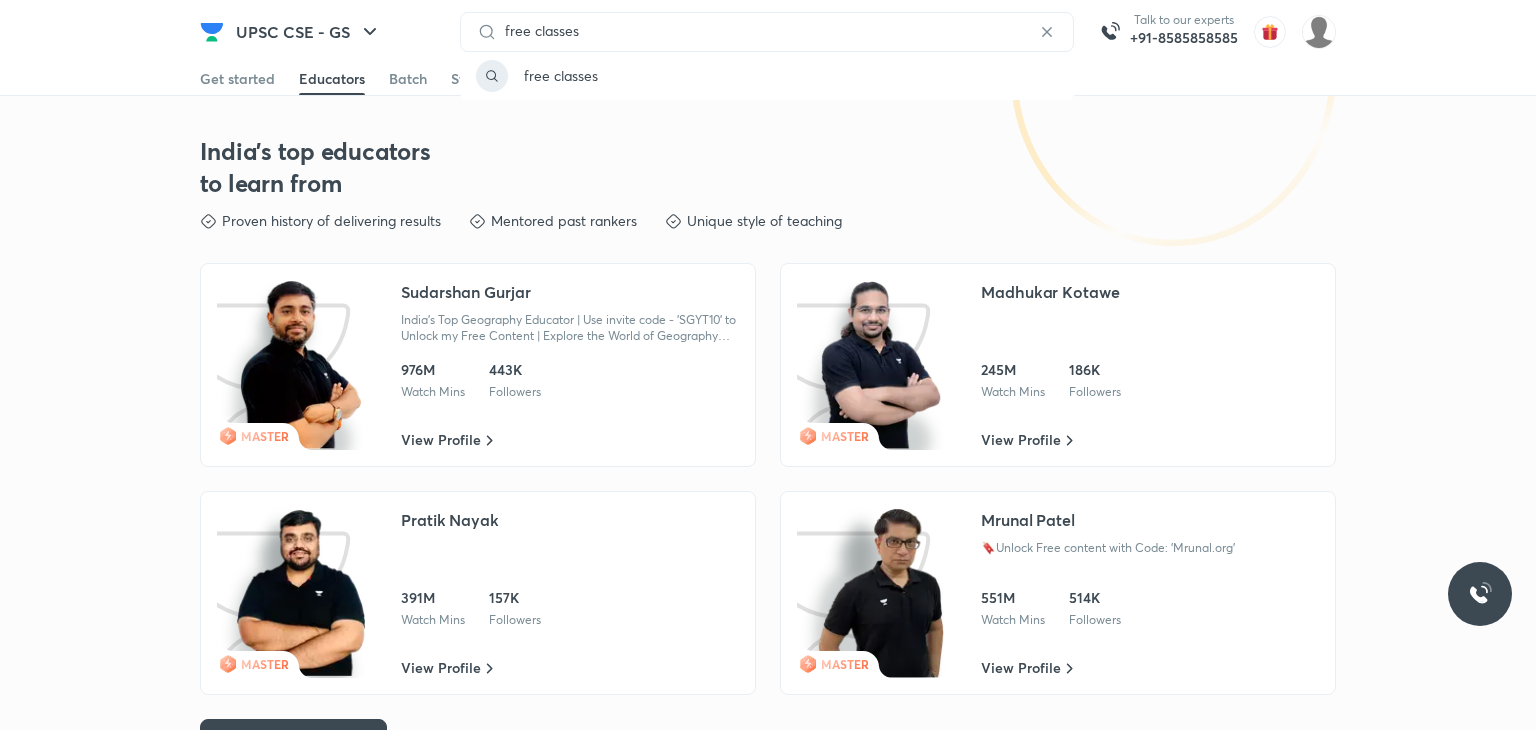 click on "free classes" at bounding box center [561, 75] 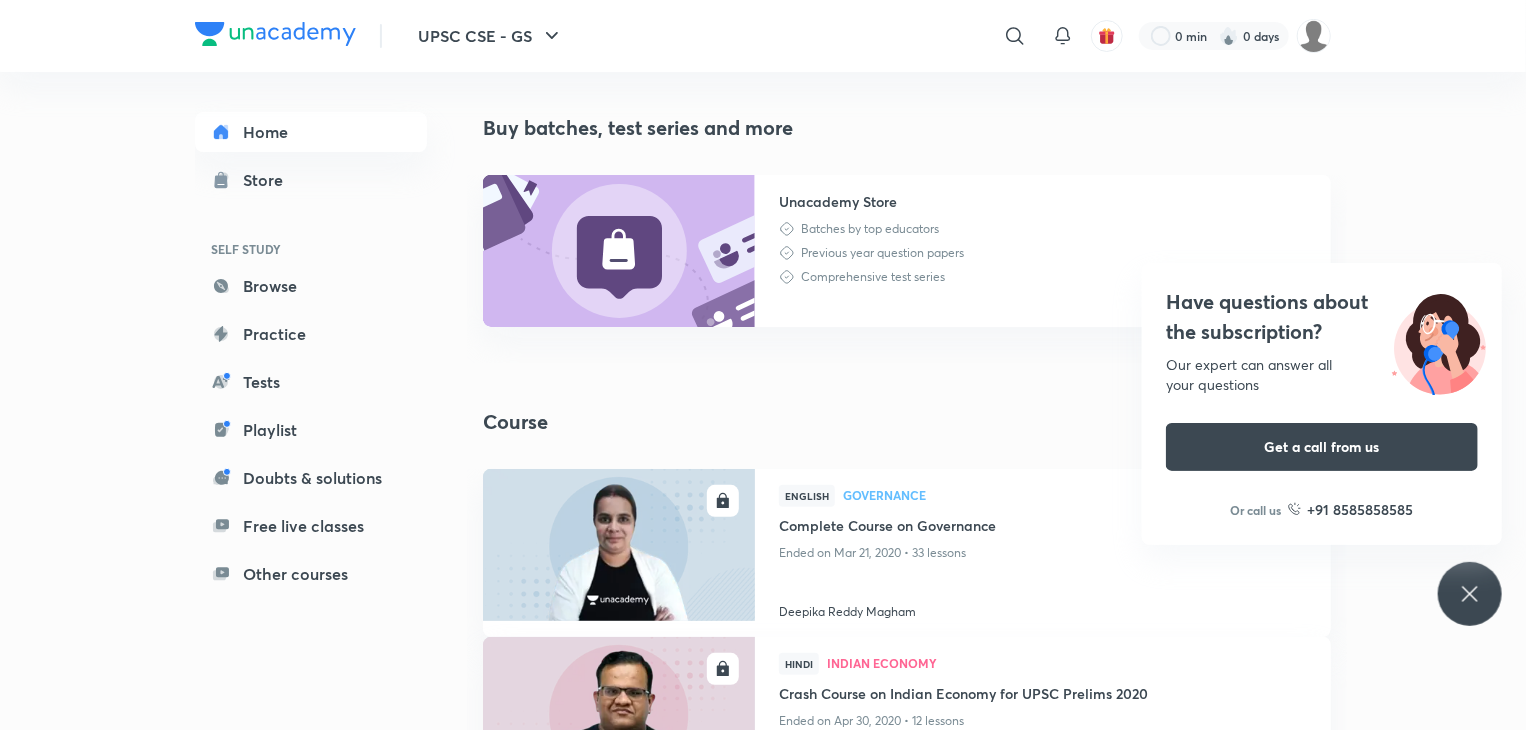 scroll, scrollTop: 0, scrollLeft: 0, axis: both 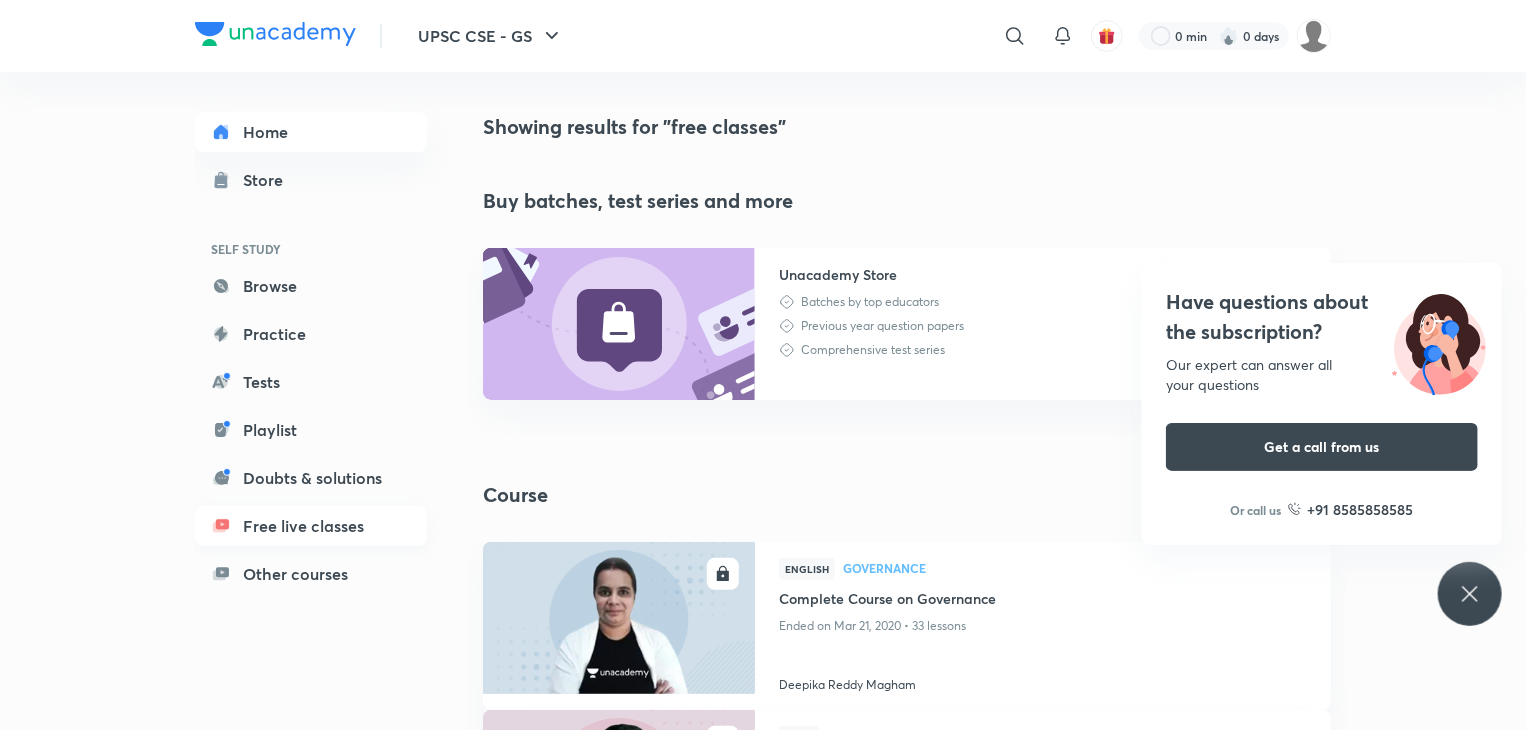 click on "Free live classes" at bounding box center (311, 526) 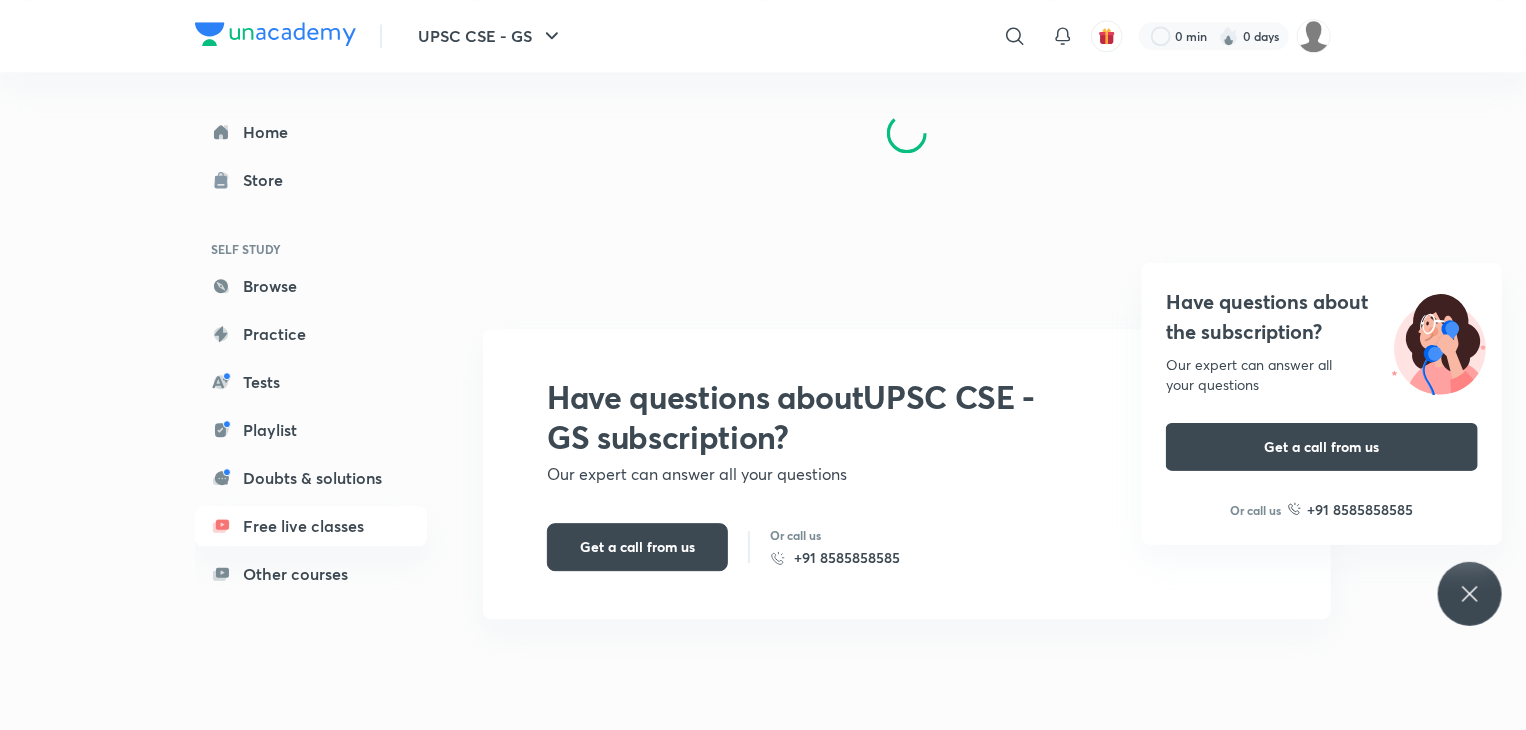 scroll, scrollTop: 2669, scrollLeft: 0, axis: vertical 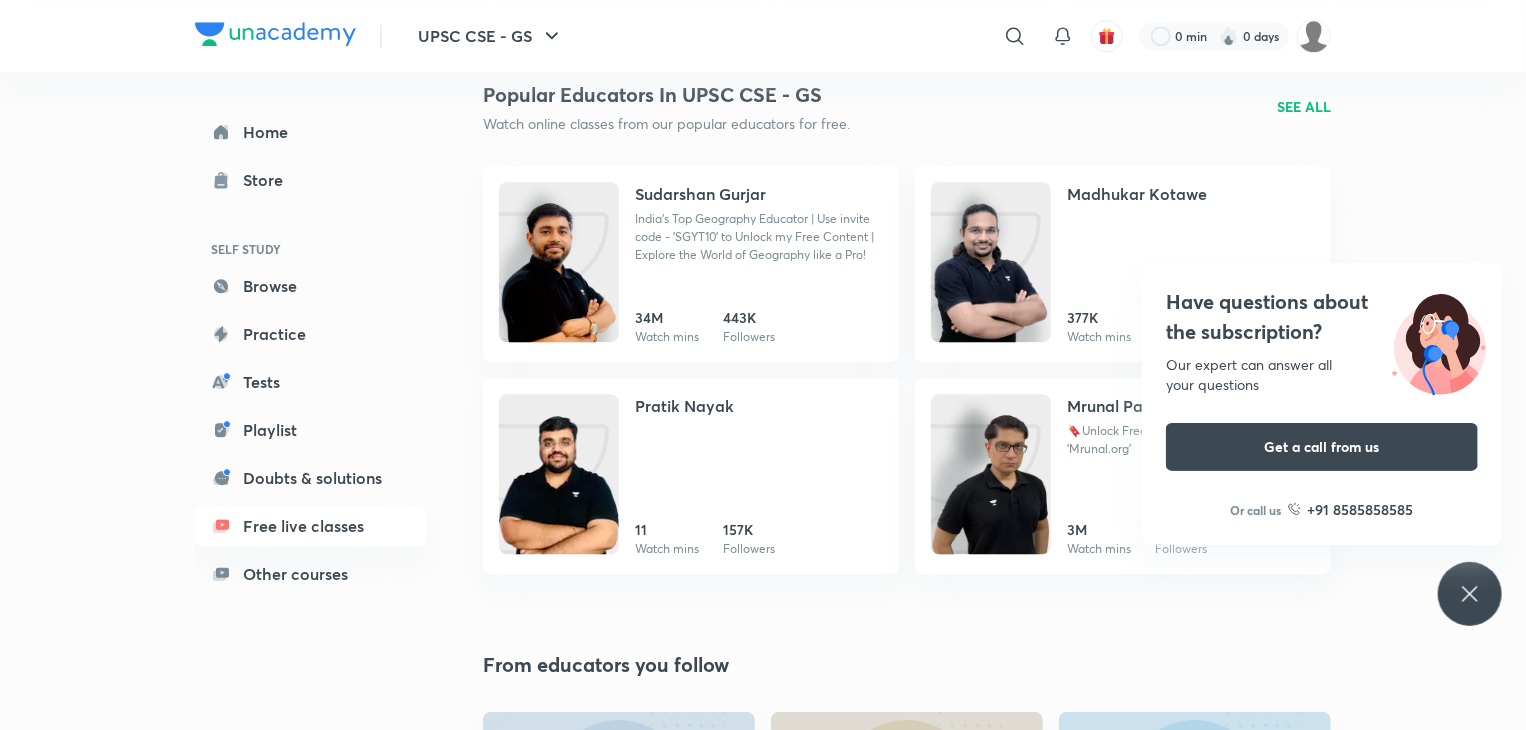 click 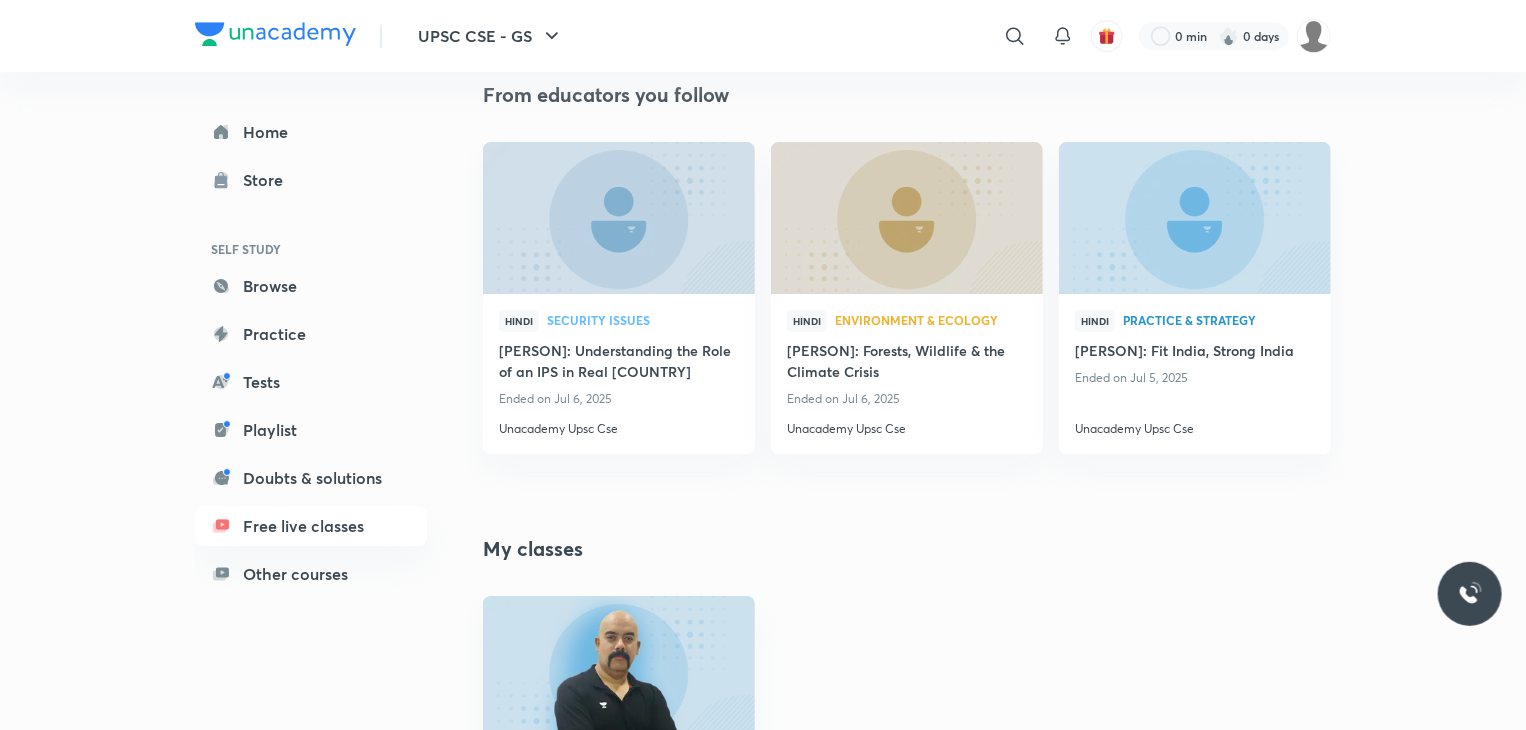 scroll, scrollTop: 3240, scrollLeft: 0, axis: vertical 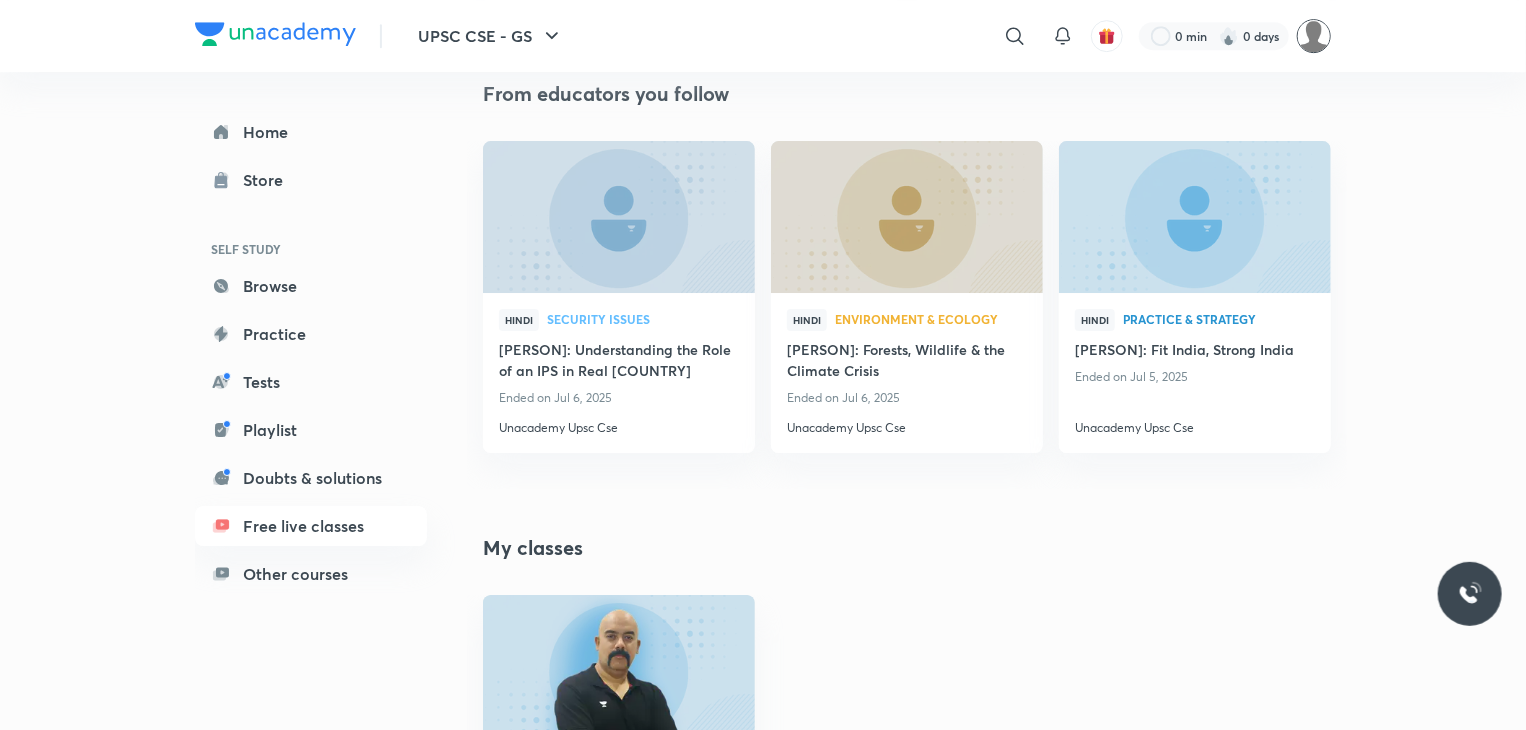click at bounding box center (1314, 36) 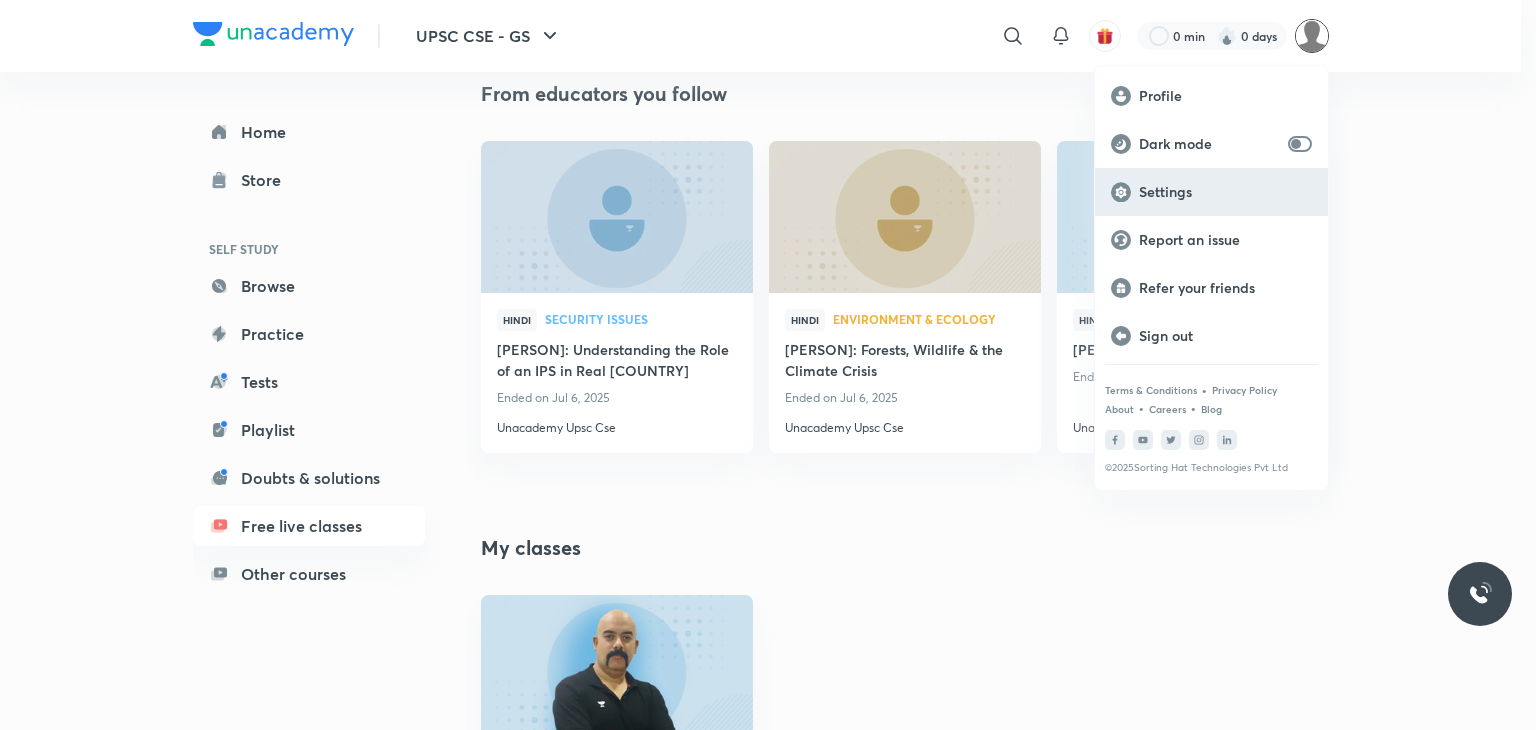 click on "Settings" at bounding box center [1211, 192] 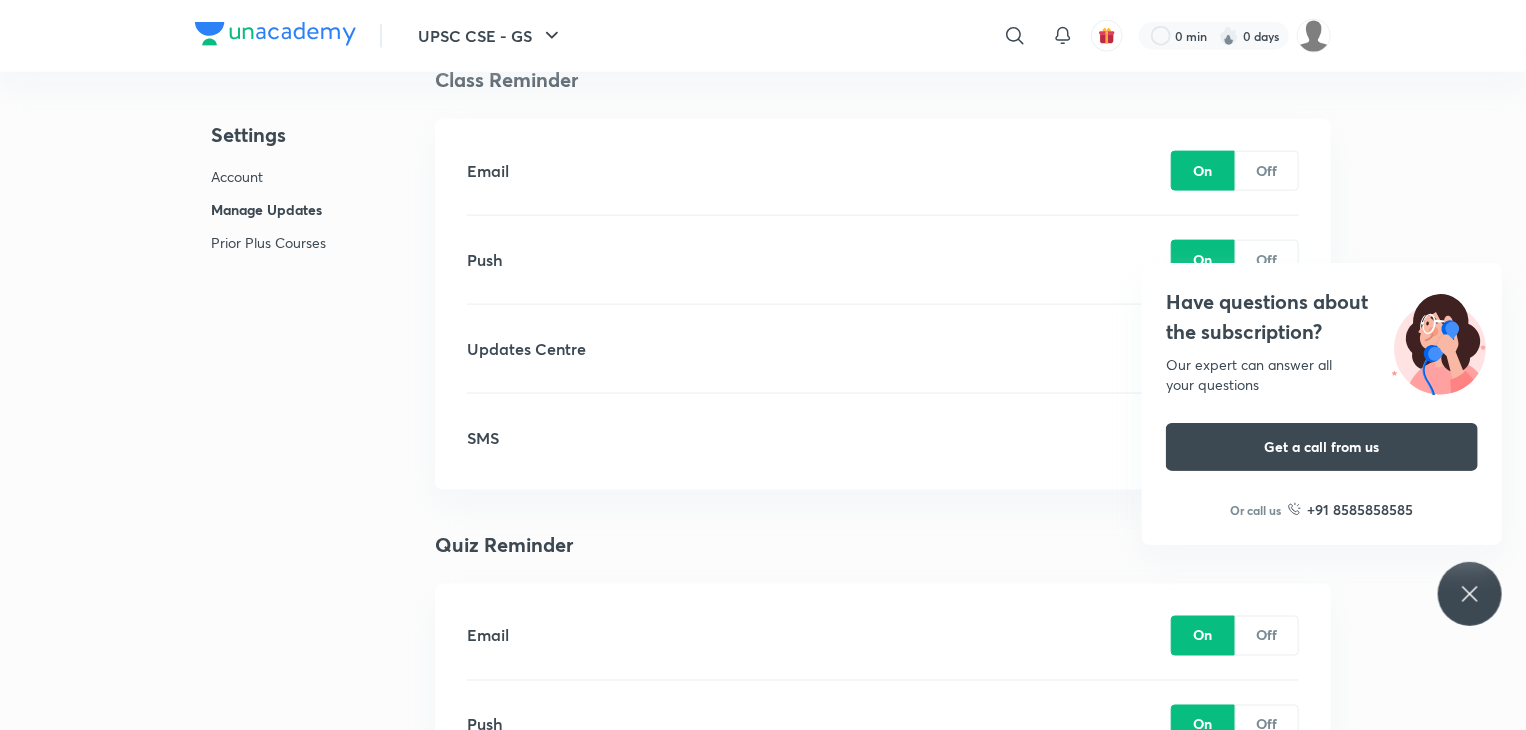 scroll, scrollTop: 1308, scrollLeft: 0, axis: vertical 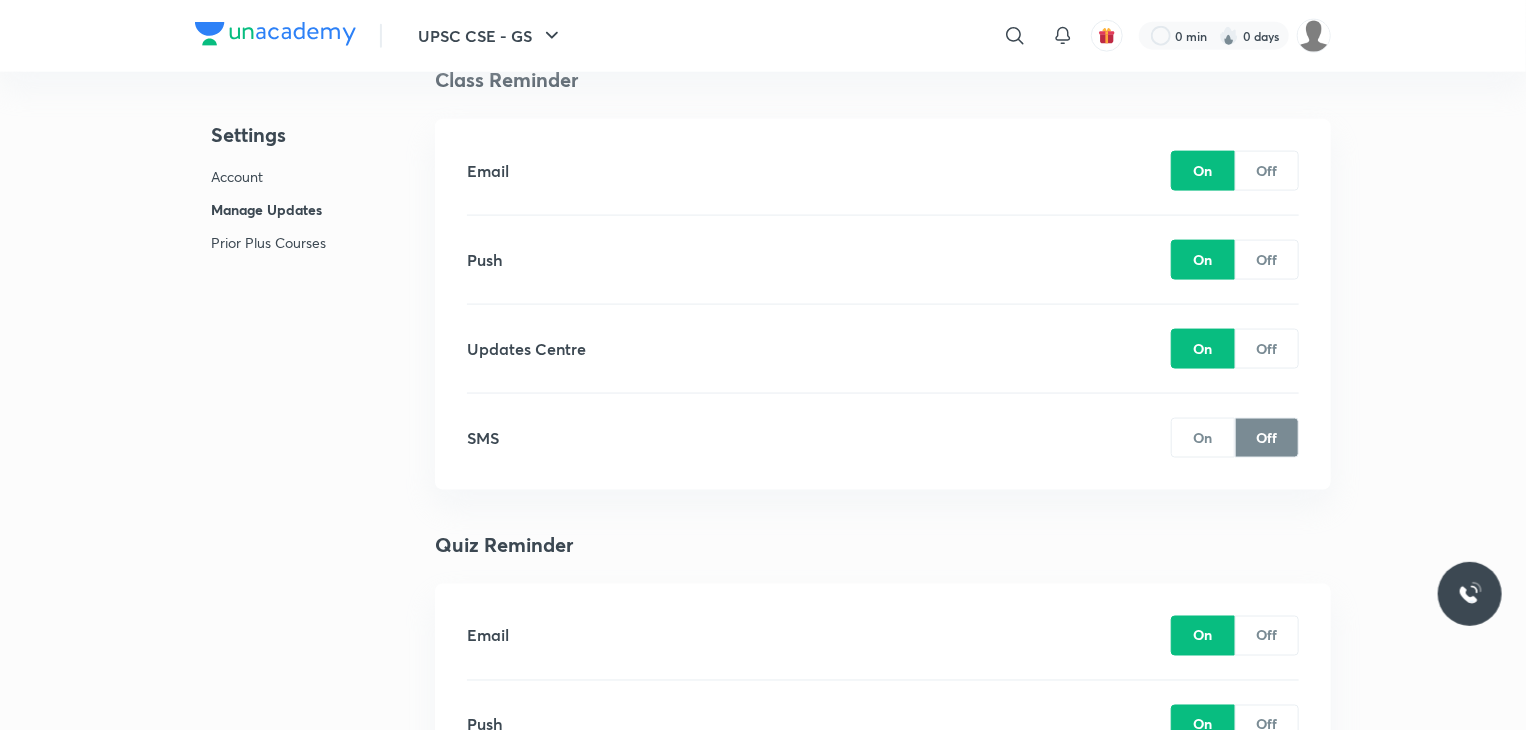 click on "On" at bounding box center (1203, 349) 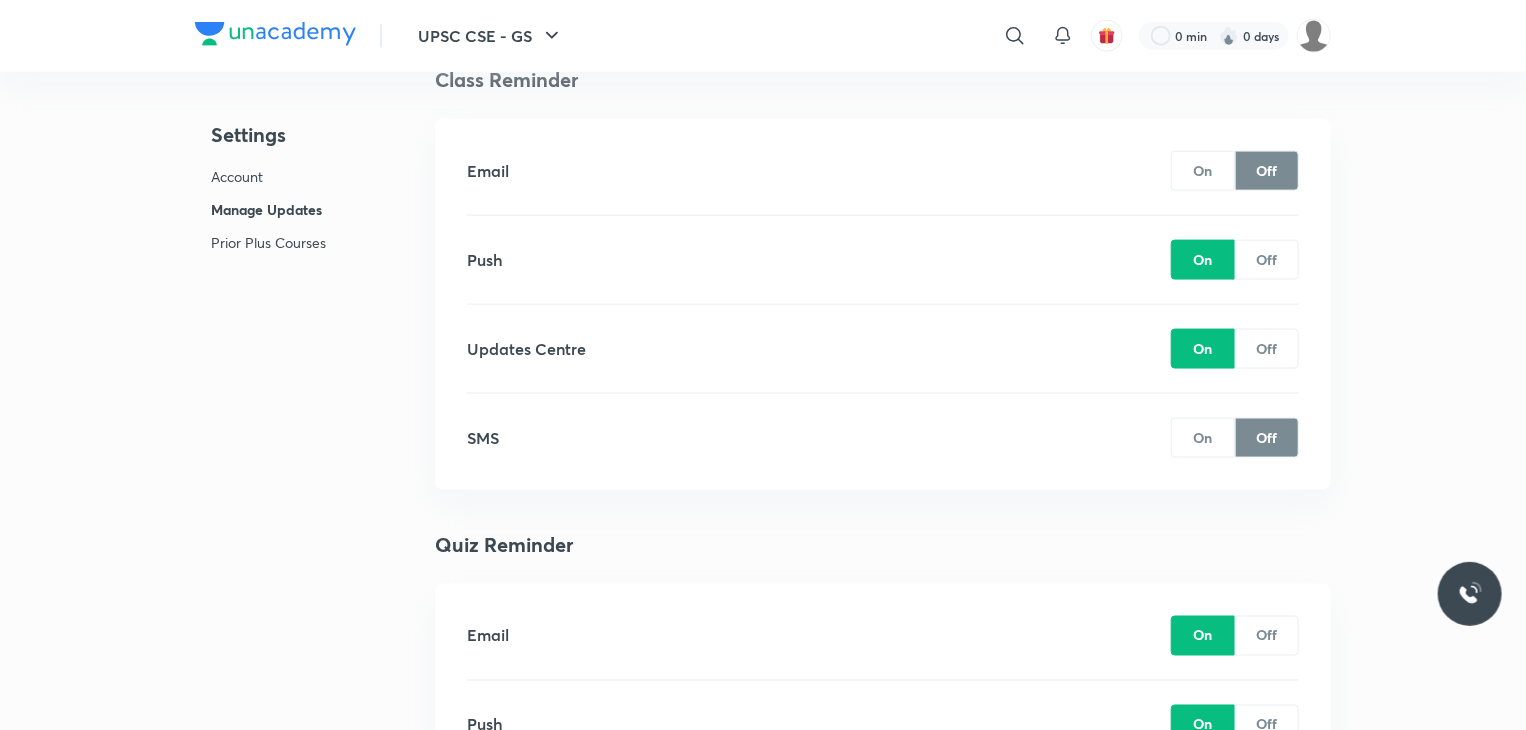 click on "Off" at bounding box center [1267, 259] 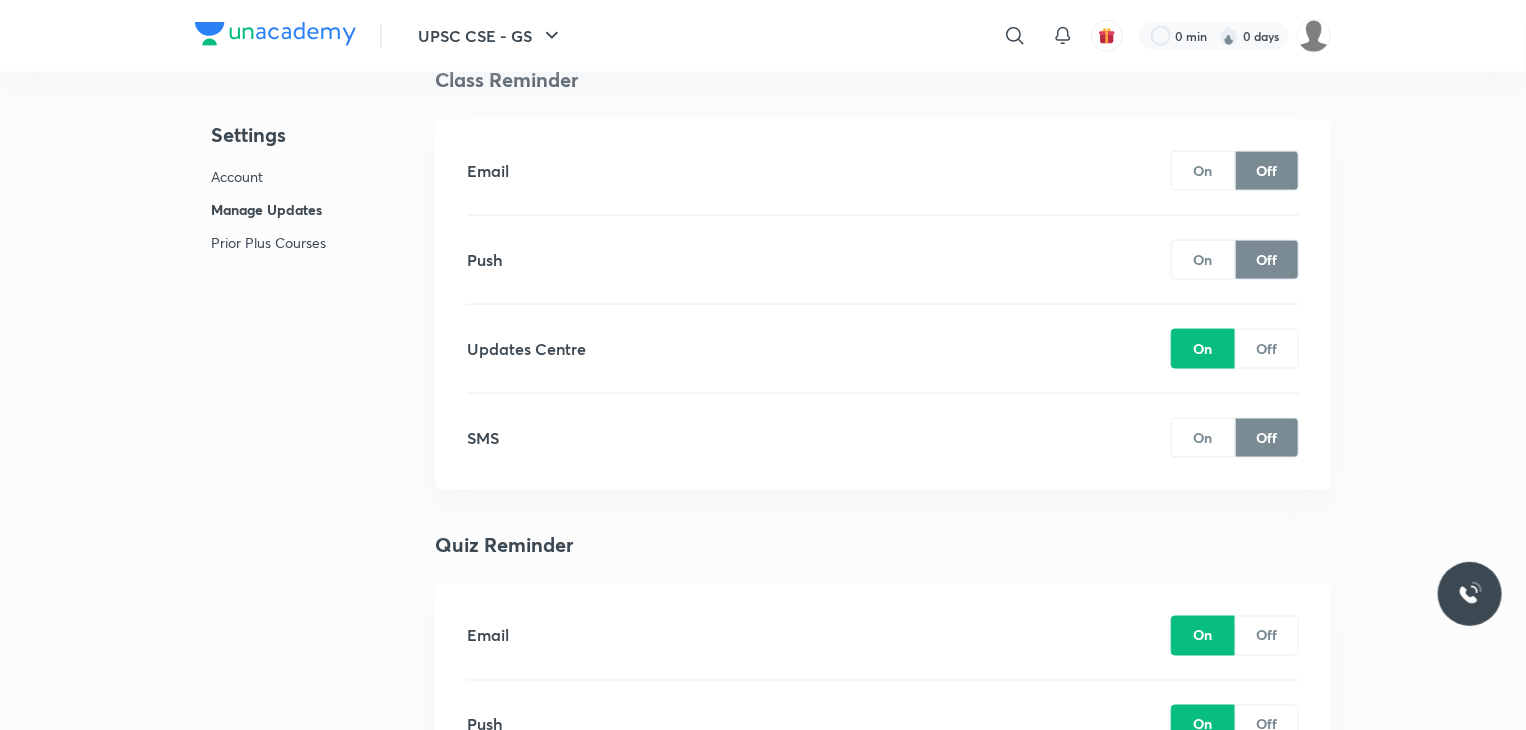 click on "Off" at bounding box center [1267, 349] 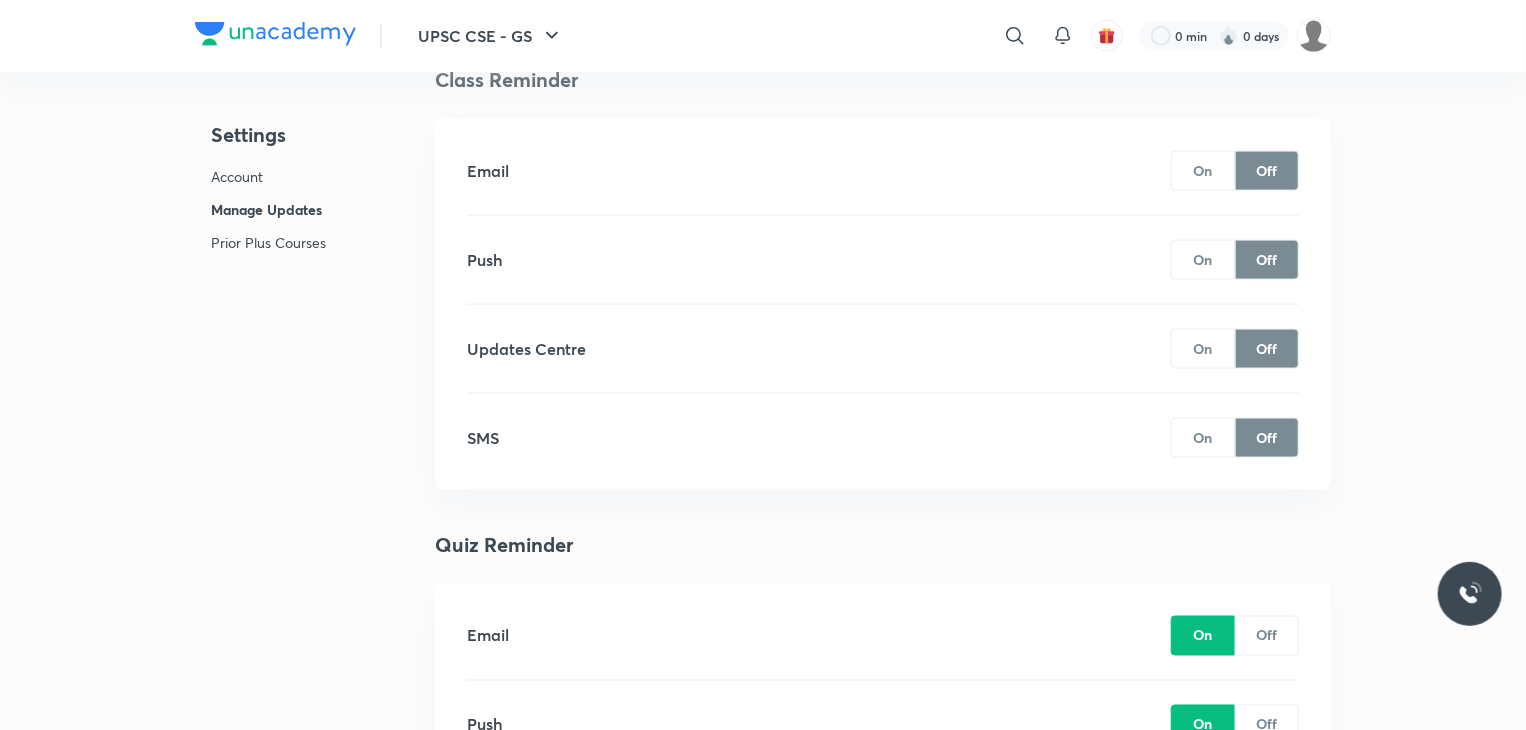 click on "Off" at bounding box center [1267, 259] 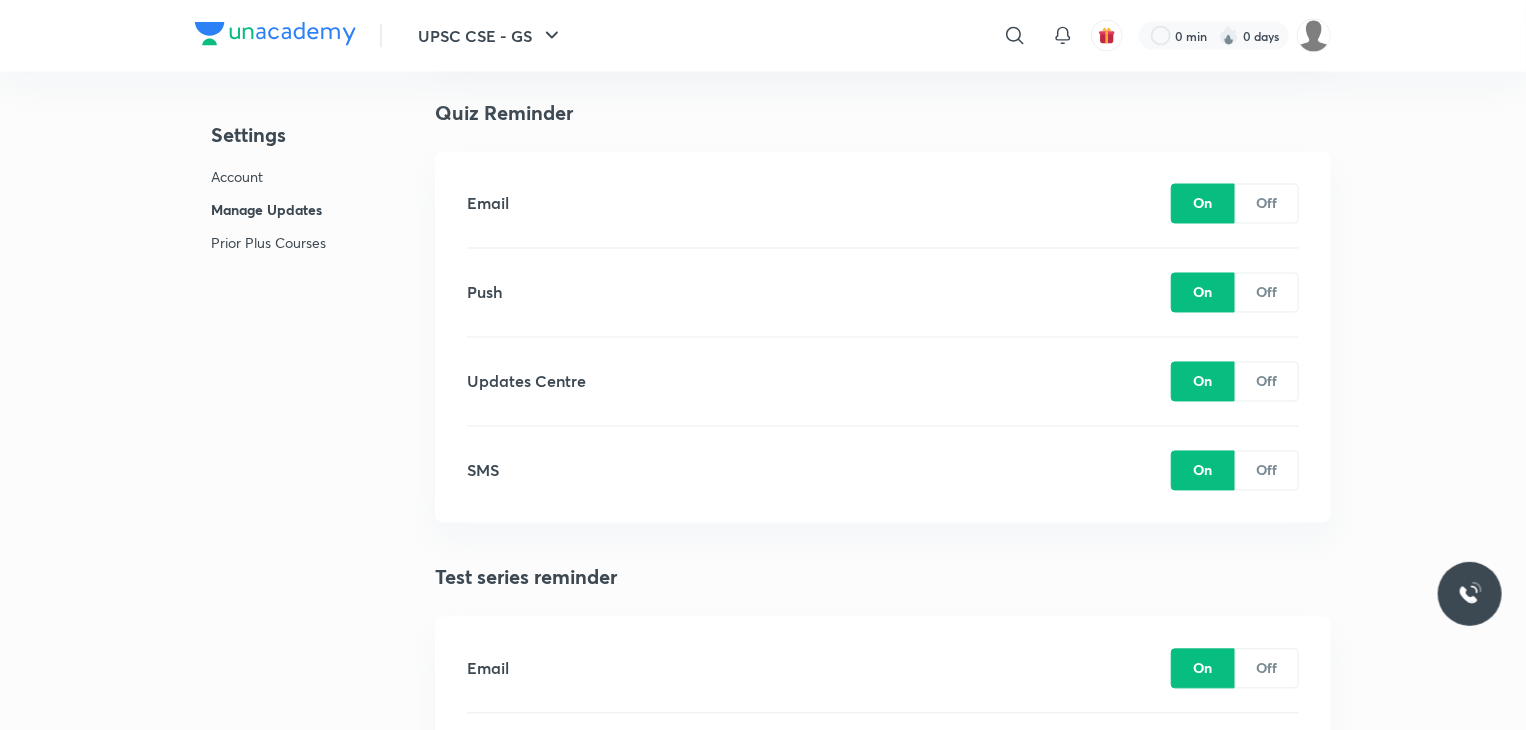 scroll, scrollTop: 1740, scrollLeft: 0, axis: vertical 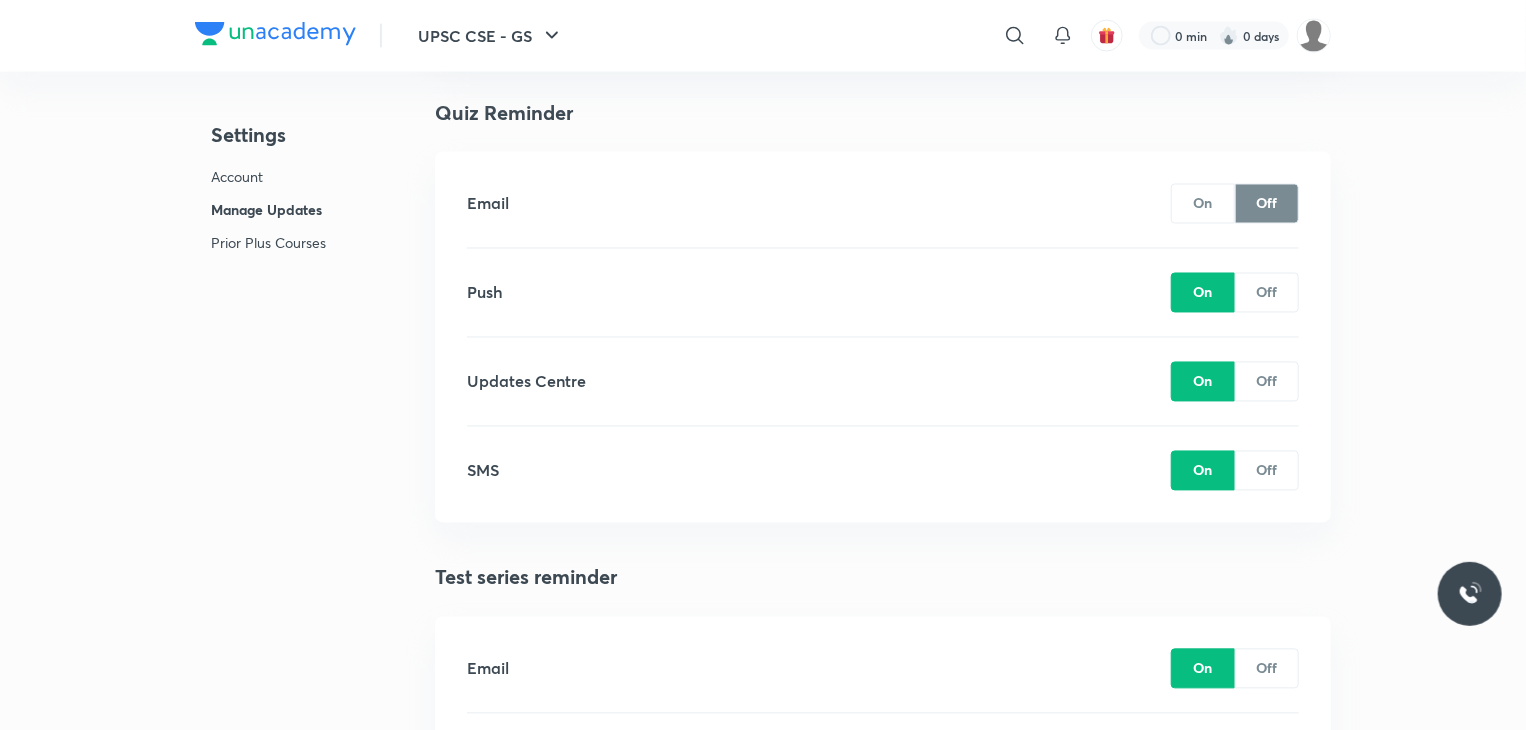 click on "Off" at bounding box center (1267, 293) 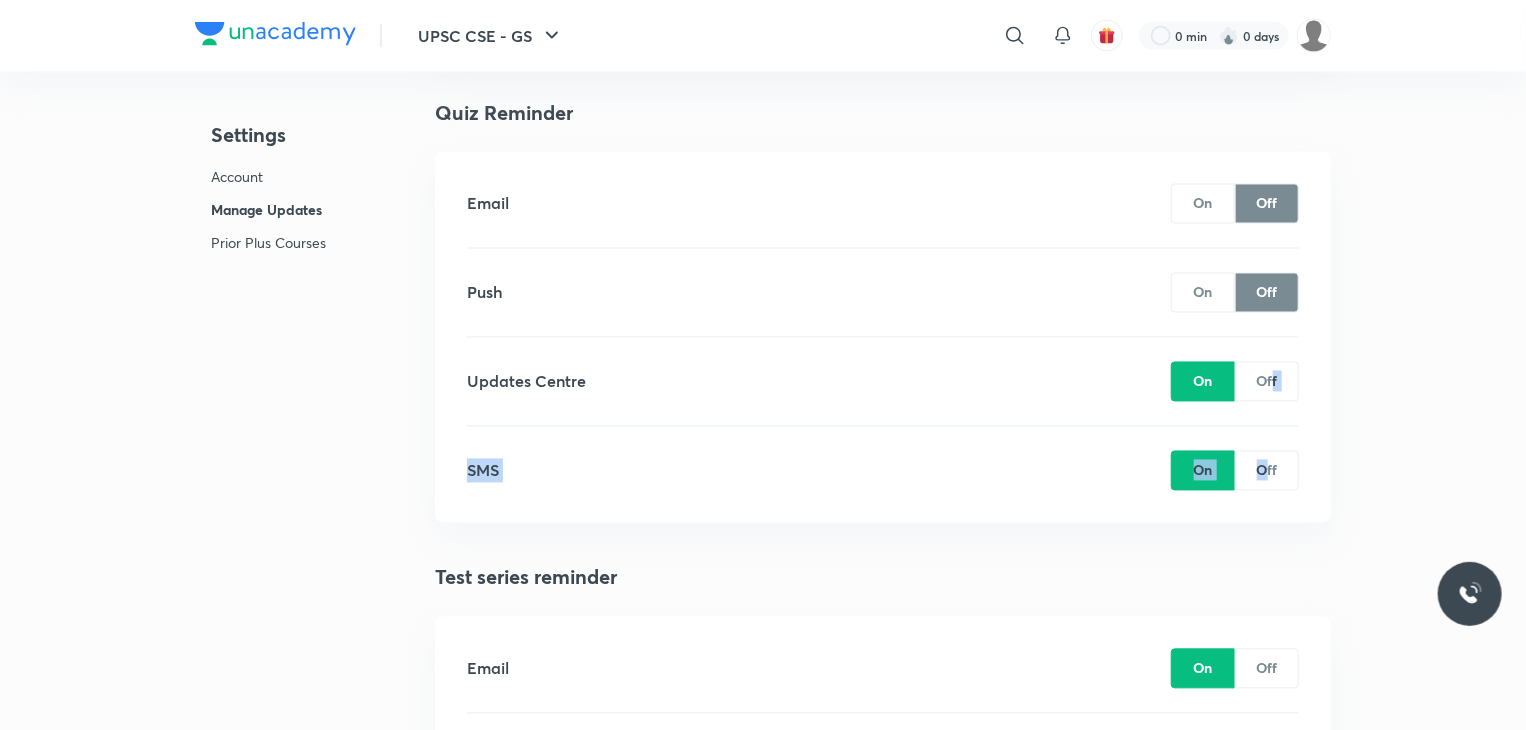 drag, startPoint x: 1272, startPoint y: 384, endPoint x: 1271, endPoint y: 470, distance: 86.00581 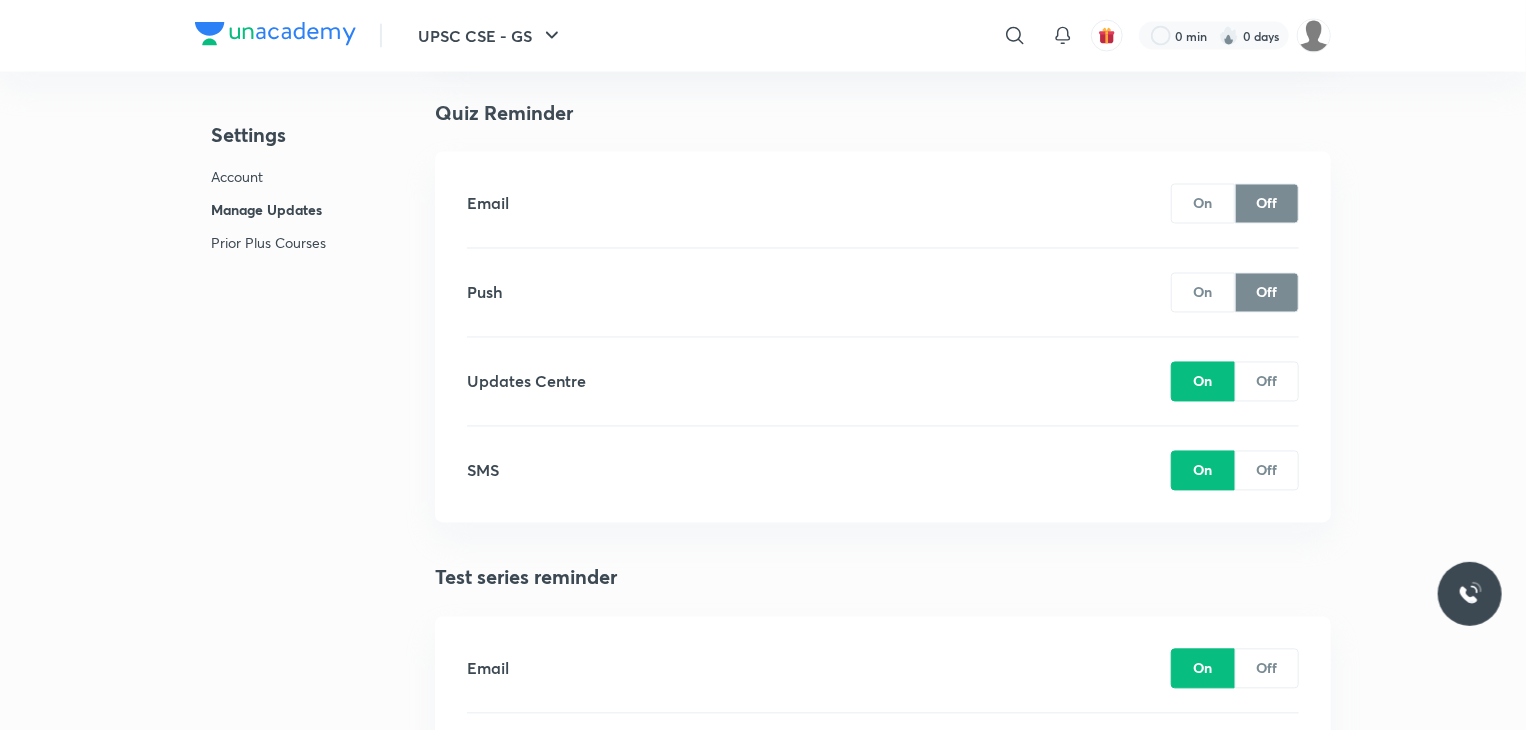 click on "Off" at bounding box center [1267, 381] 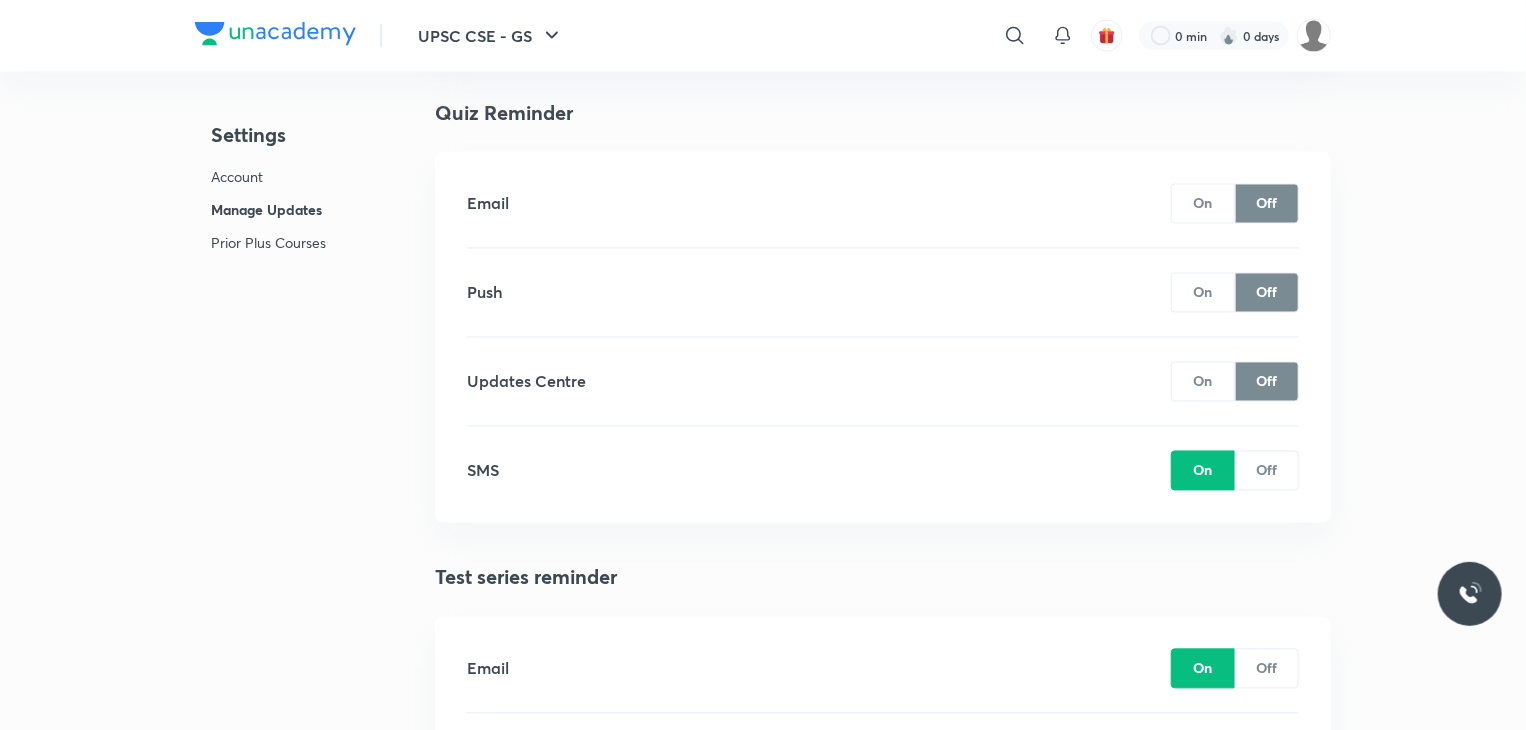 click on "Off" at bounding box center (1267, 471) 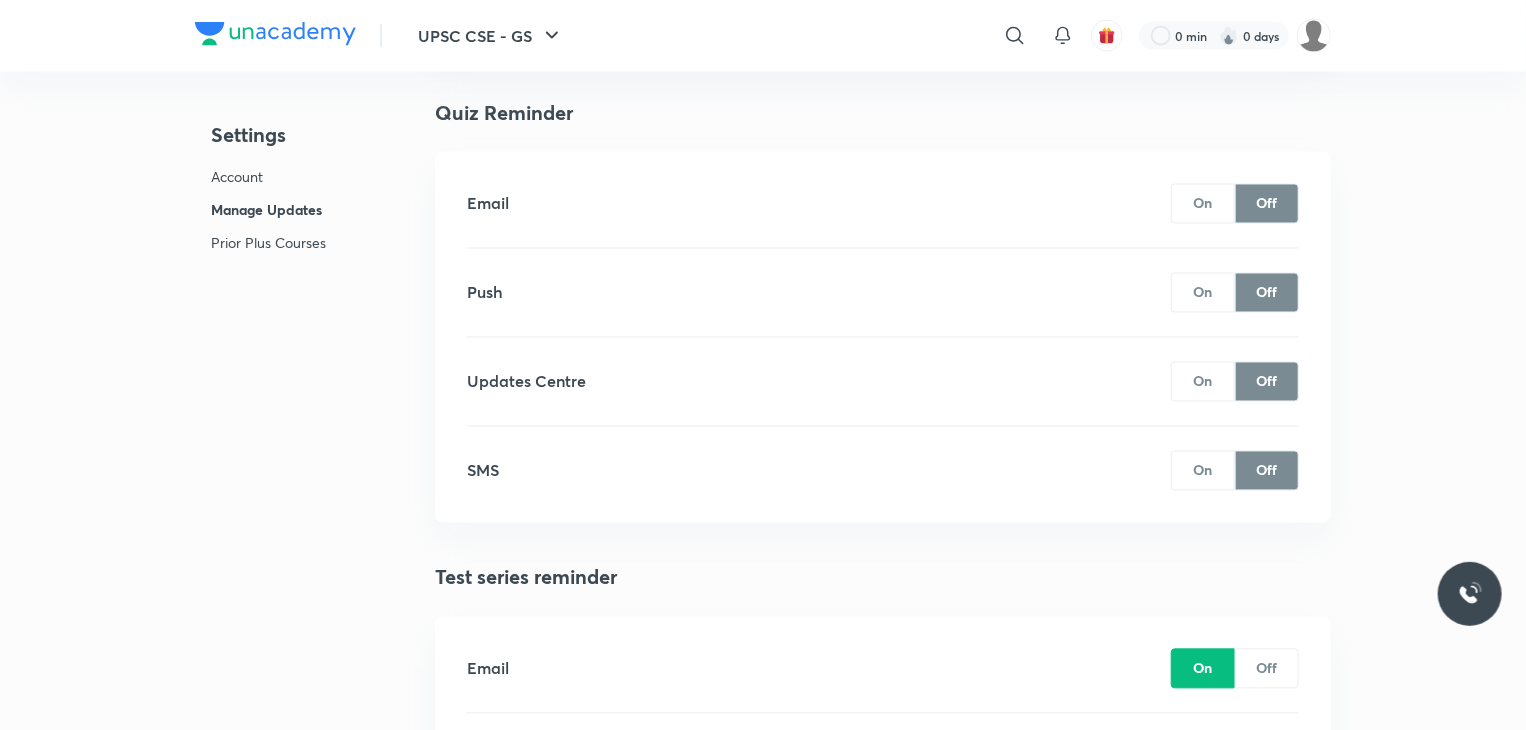 click on "On" at bounding box center [1203, 292] 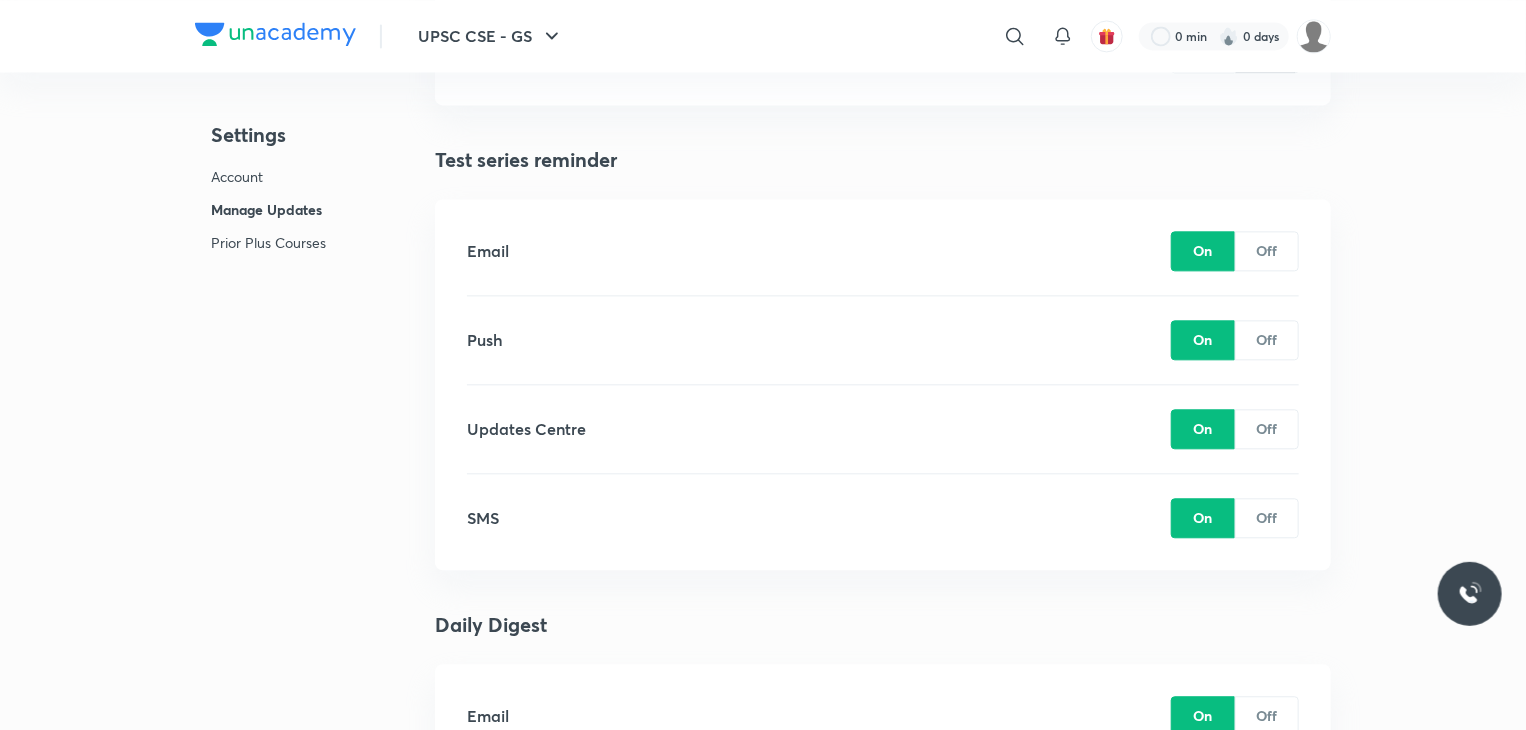 scroll, scrollTop: 2167, scrollLeft: 0, axis: vertical 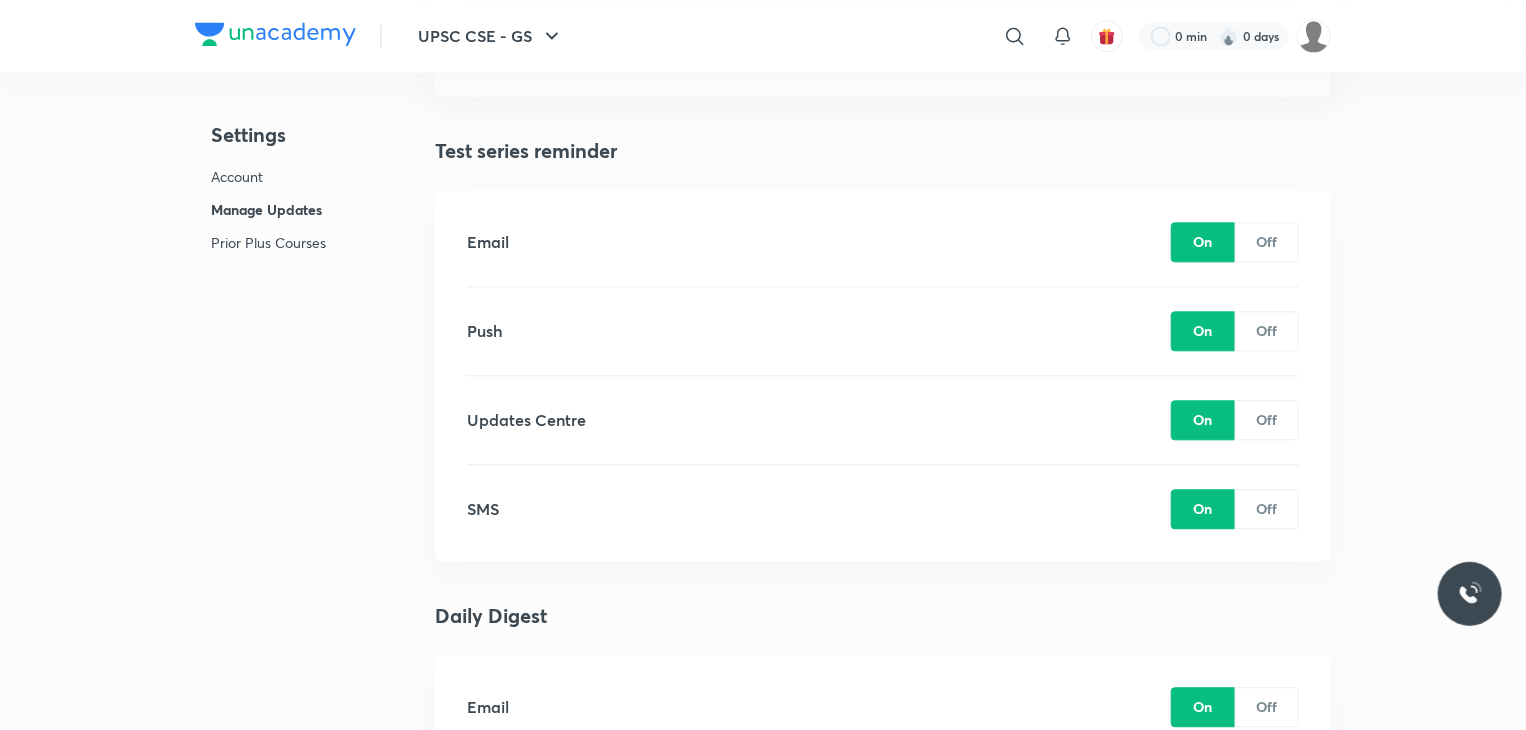click on "Off" at bounding box center (1267, 242) 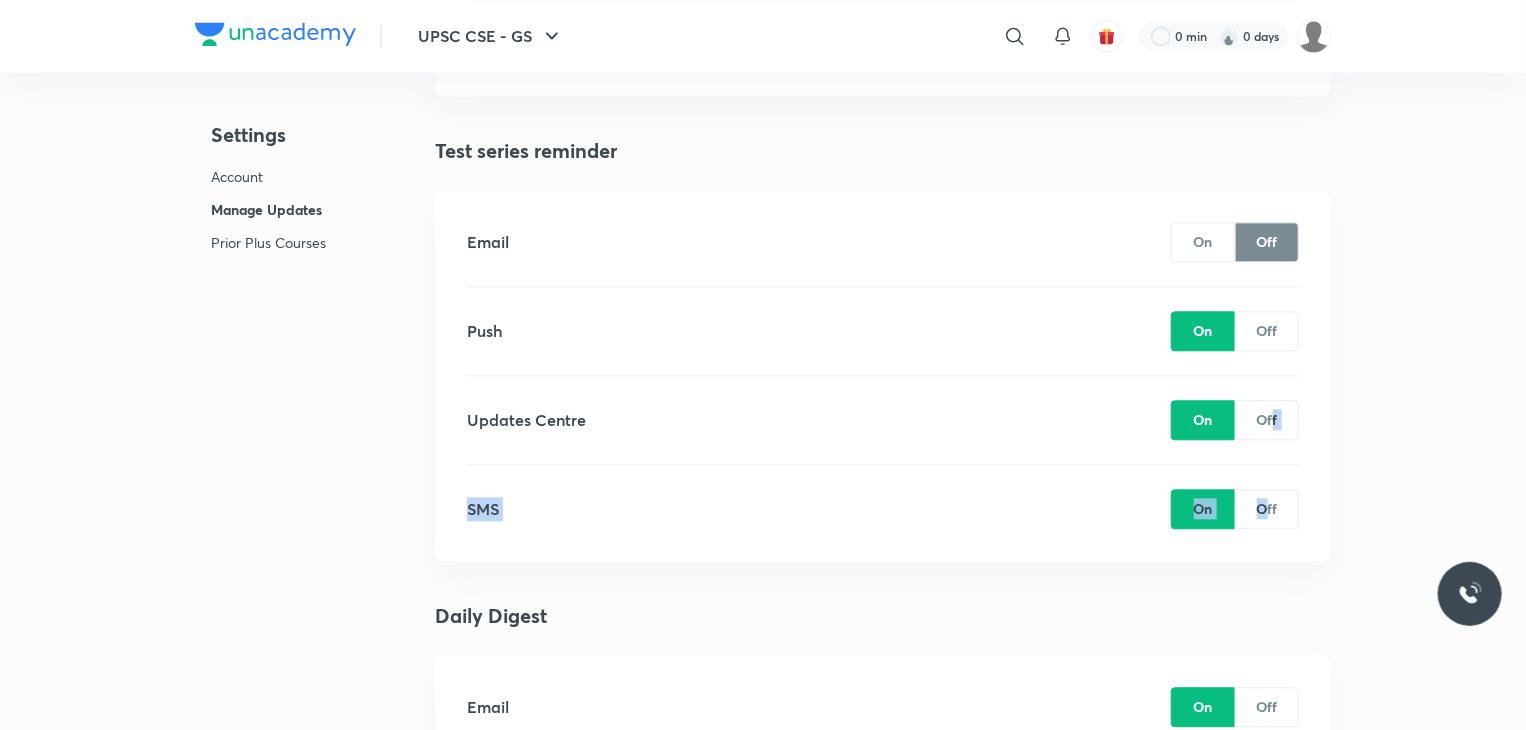 drag, startPoint x: 1271, startPoint y: 406, endPoint x: 1269, endPoint y: 514, distance: 108.01852 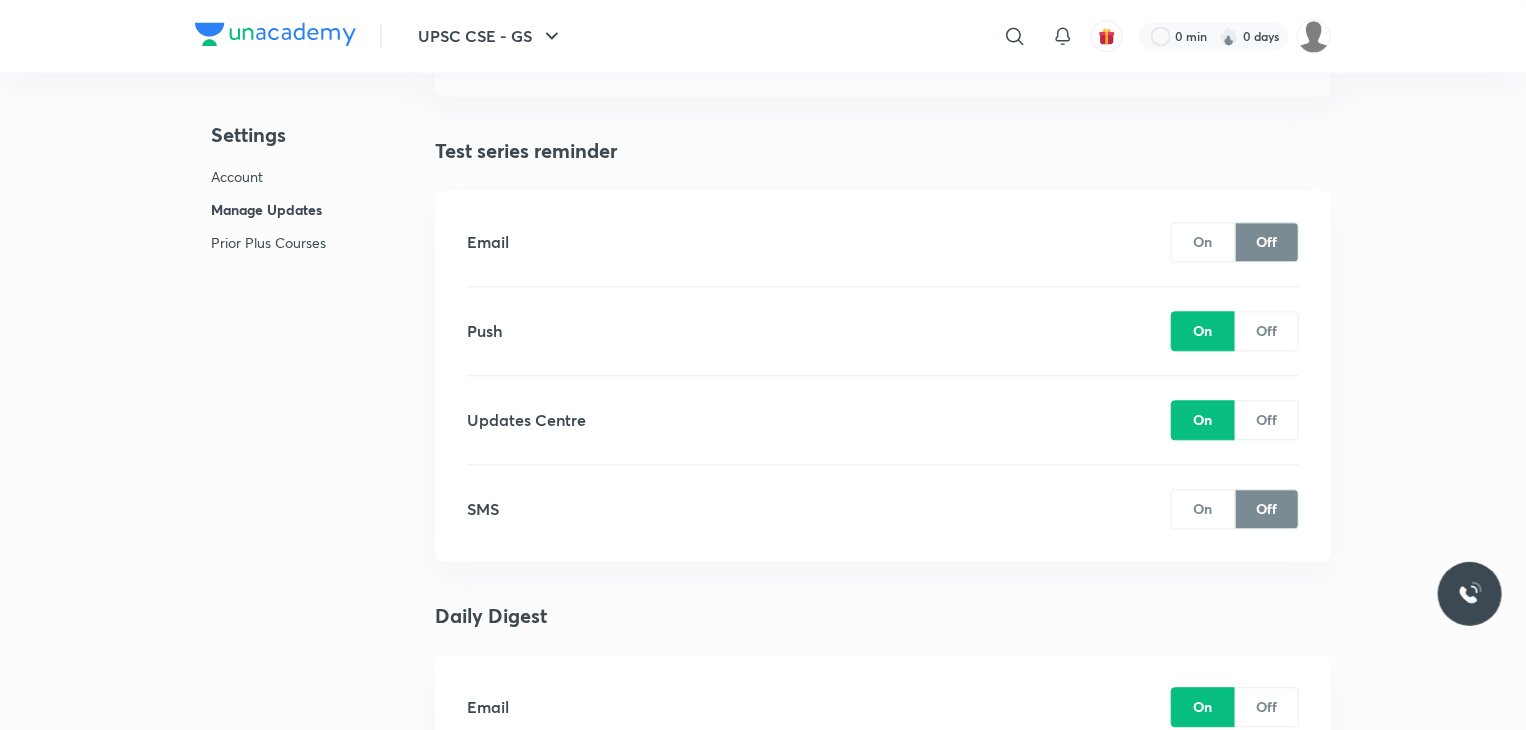 click on "Off" at bounding box center (1267, 420) 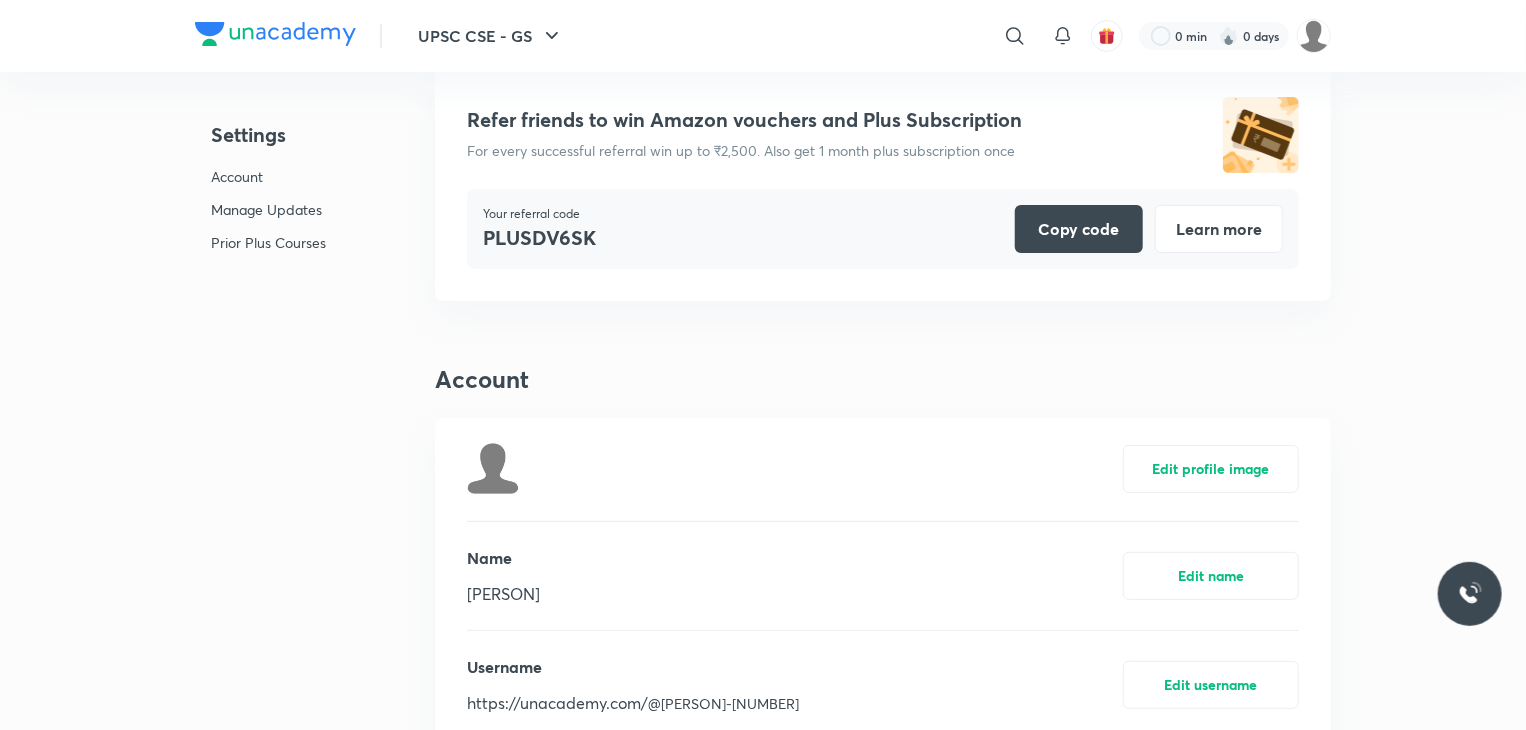 scroll, scrollTop: 0, scrollLeft: 0, axis: both 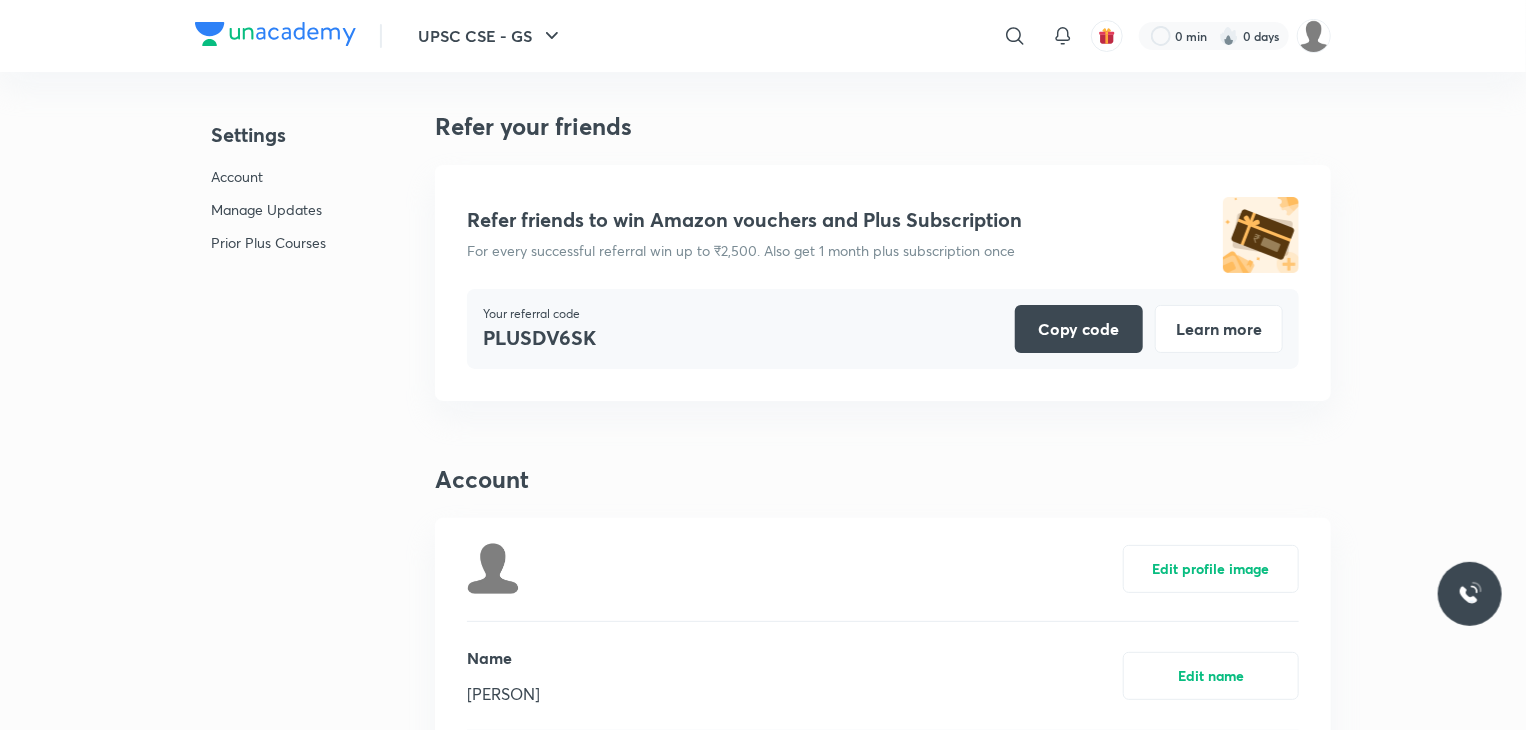 click at bounding box center [275, 34] 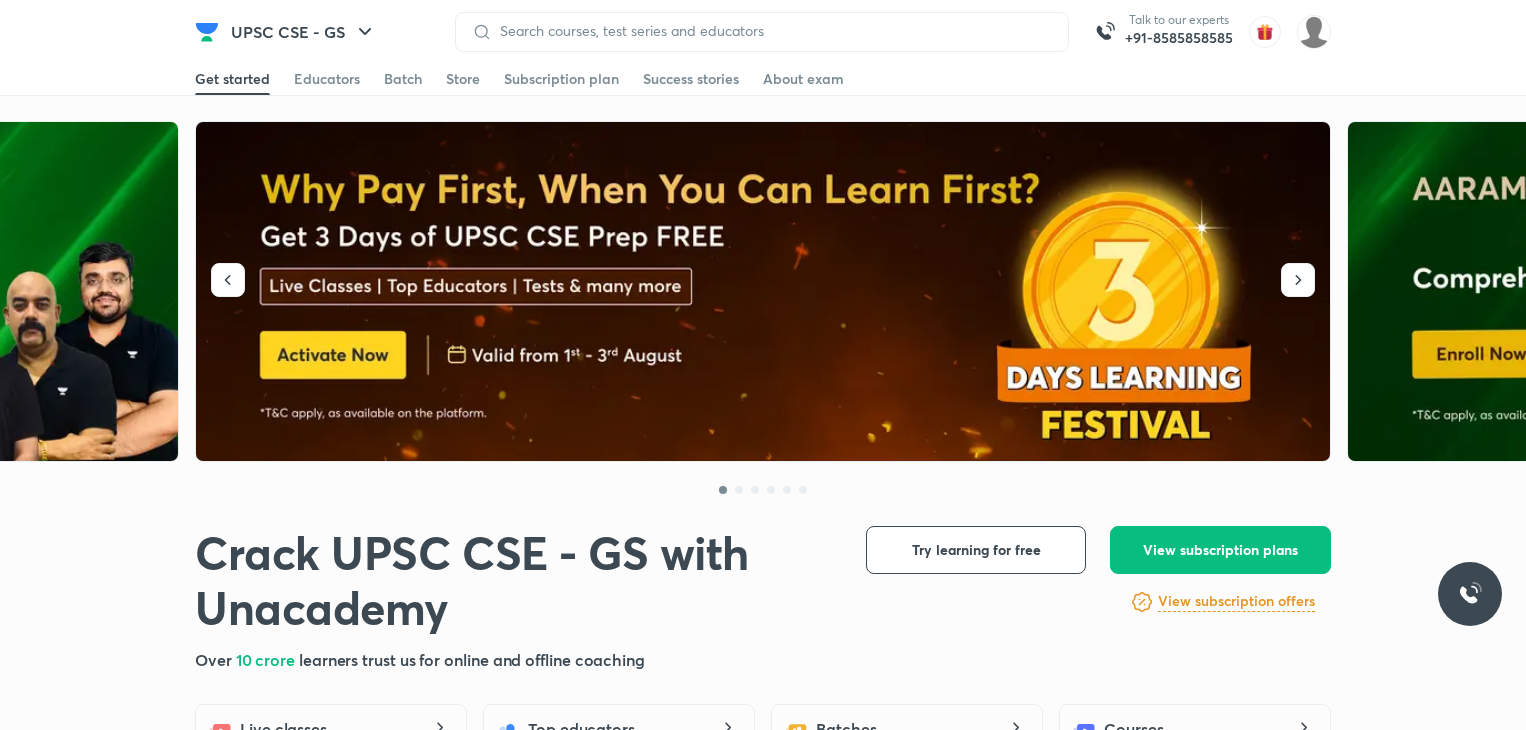 scroll, scrollTop: 0, scrollLeft: 0, axis: both 